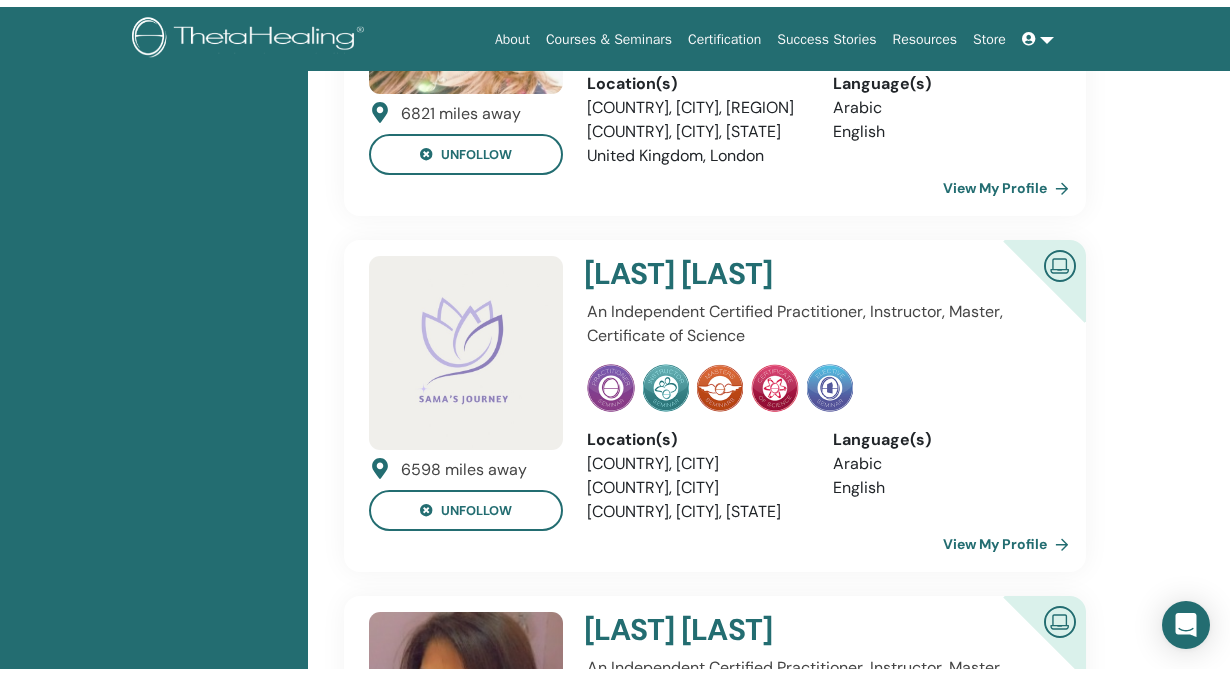 scroll, scrollTop: 0, scrollLeft: 0, axis: both 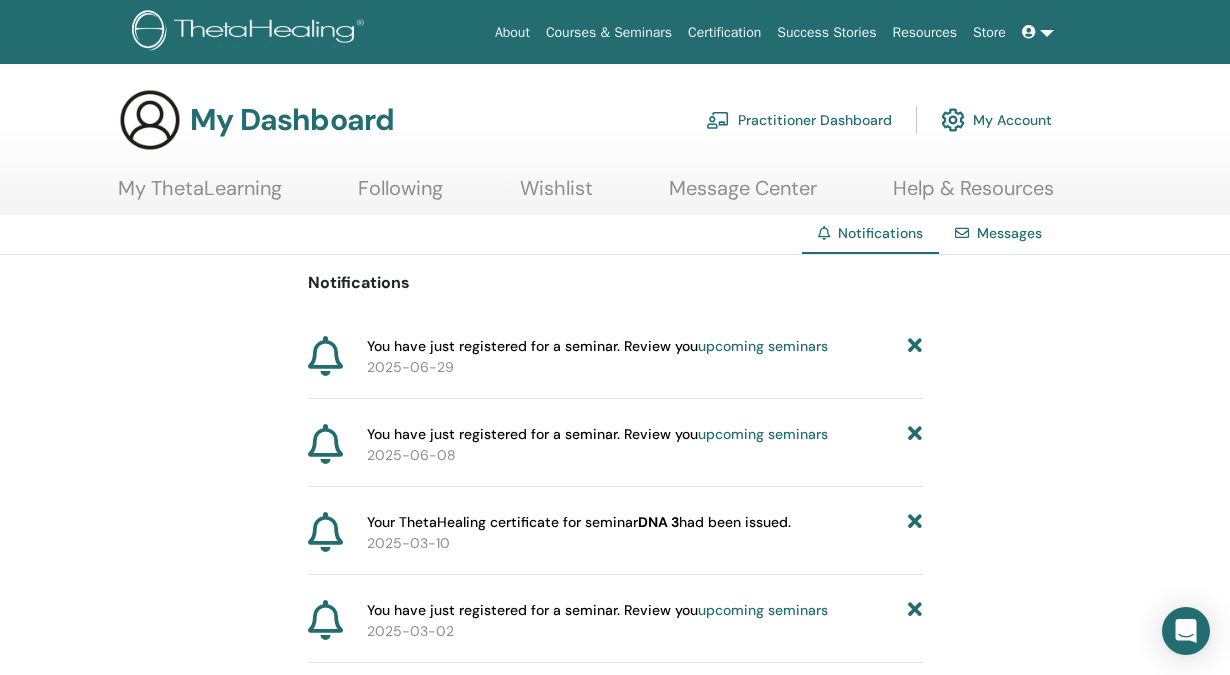 click on "Messages" at bounding box center [998, 233] 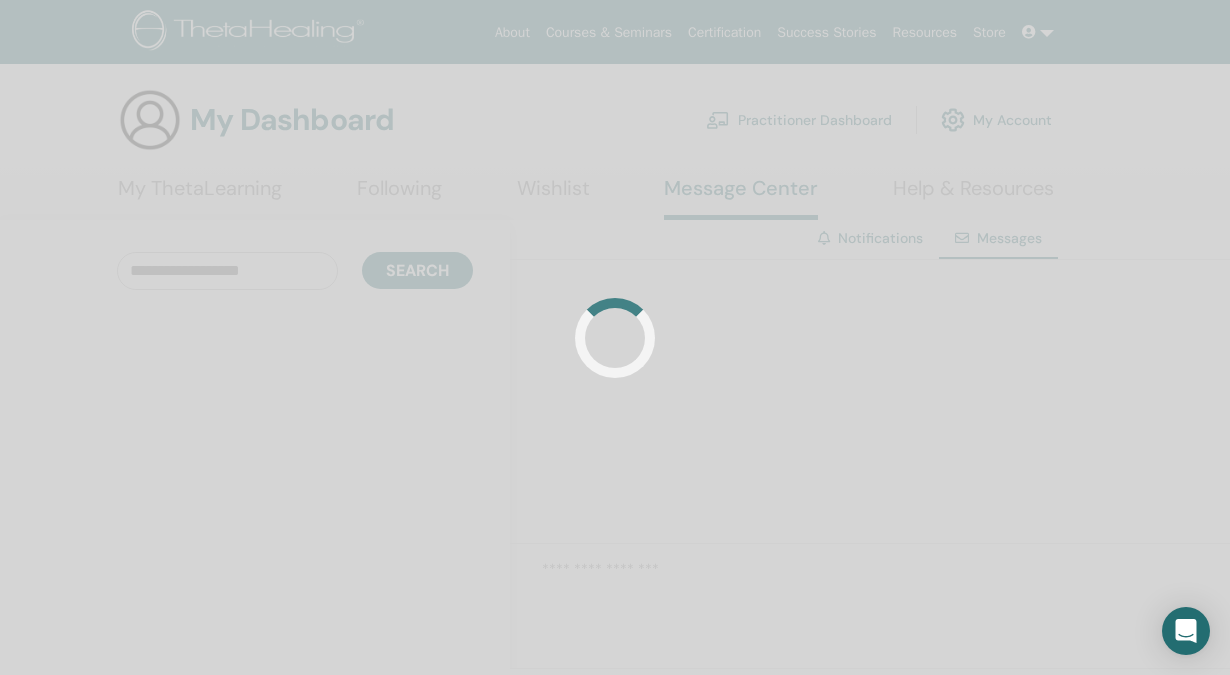 scroll, scrollTop: 0, scrollLeft: 0, axis: both 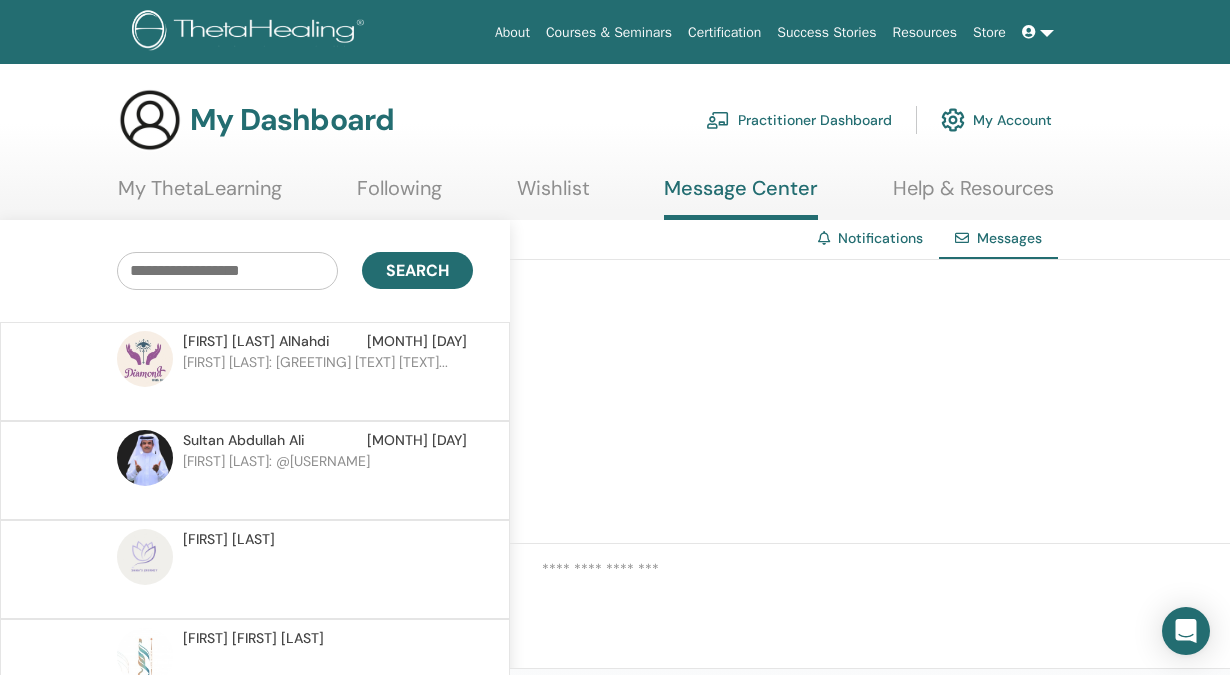 click on "[FIRST] [LAST]   [LAST]" at bounding box center (256, 341) 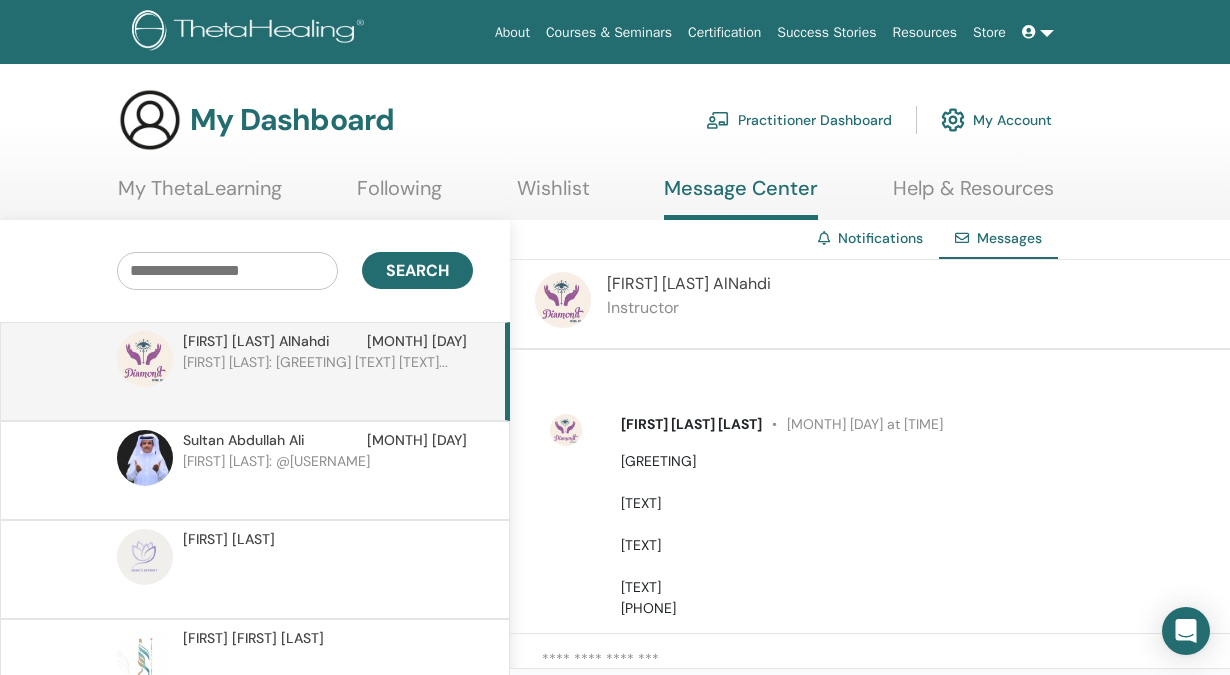scroll, scrollTop: 147, scrollLeft: 0, axis: vertical 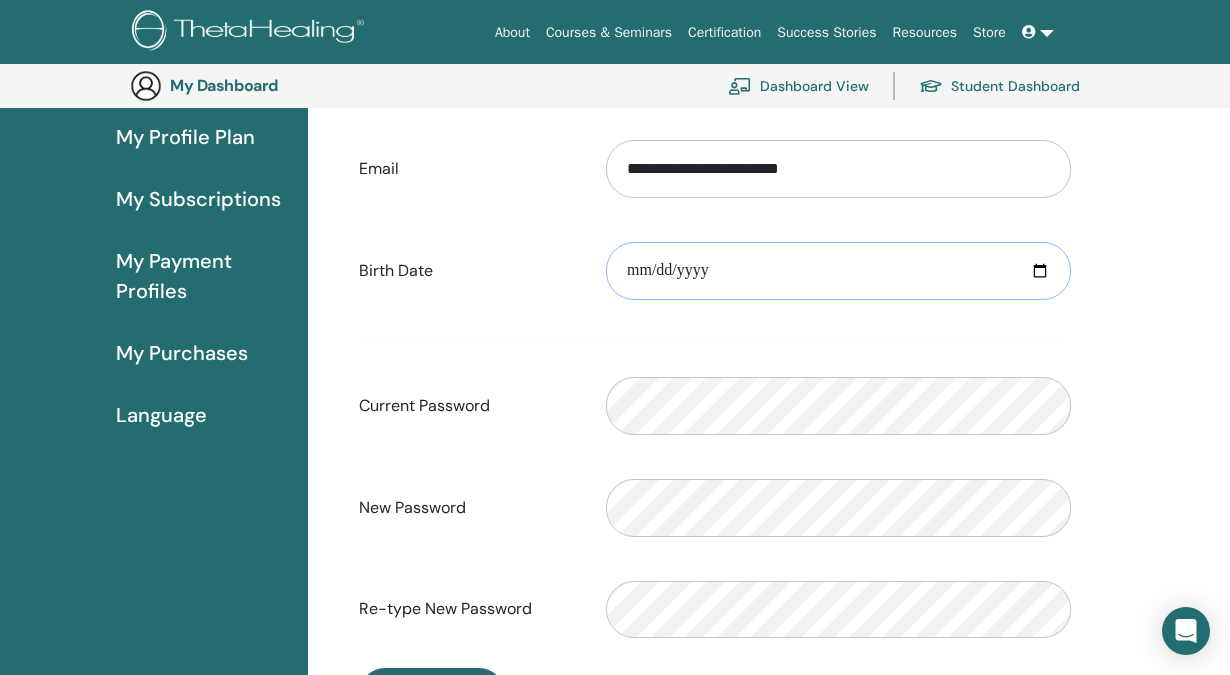 click at bounding box center (838, 271) 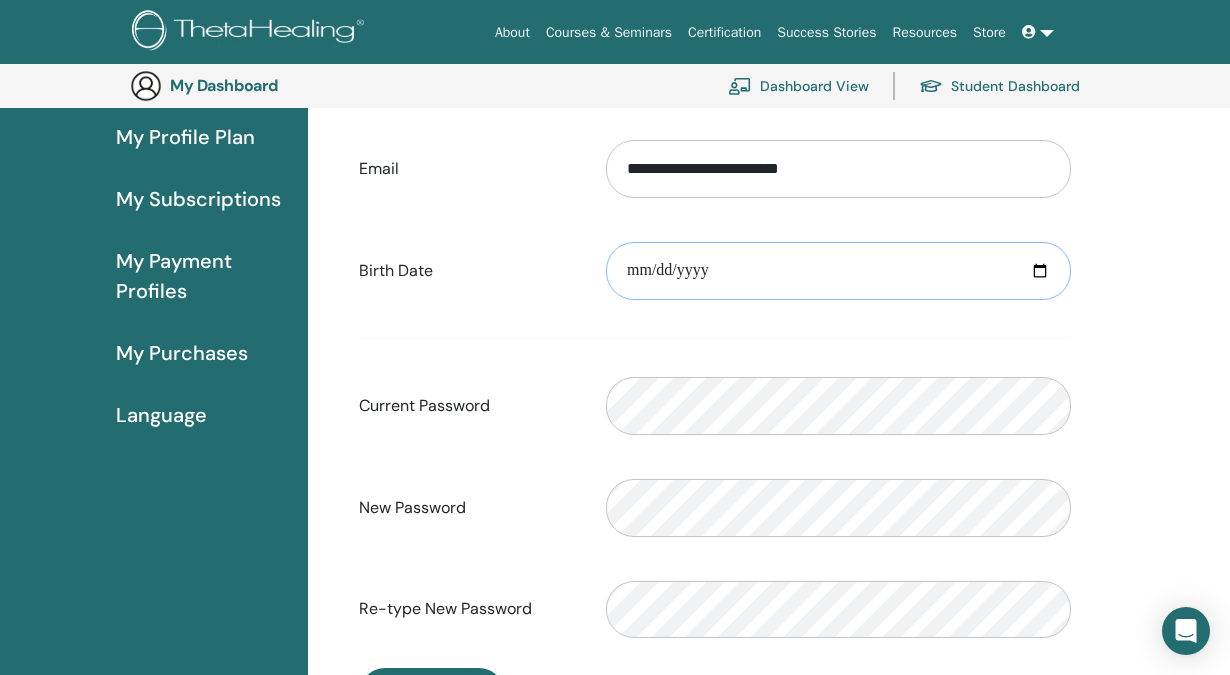click at bounding box center (838, 271) 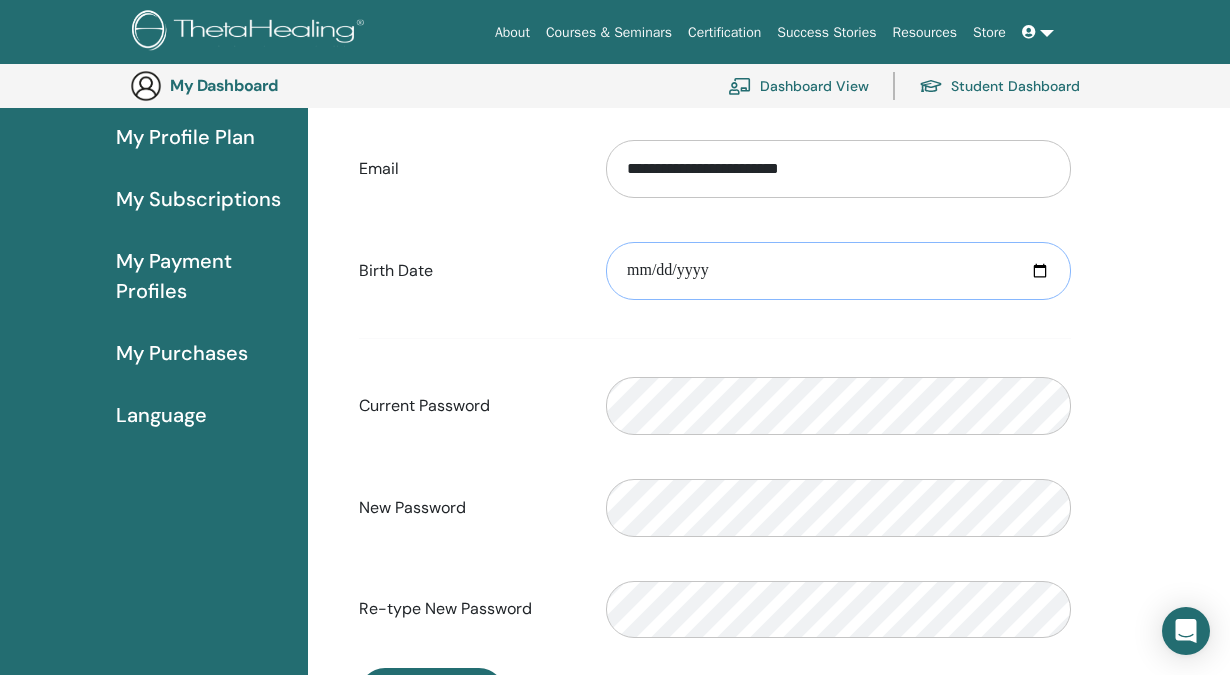type on "**********" 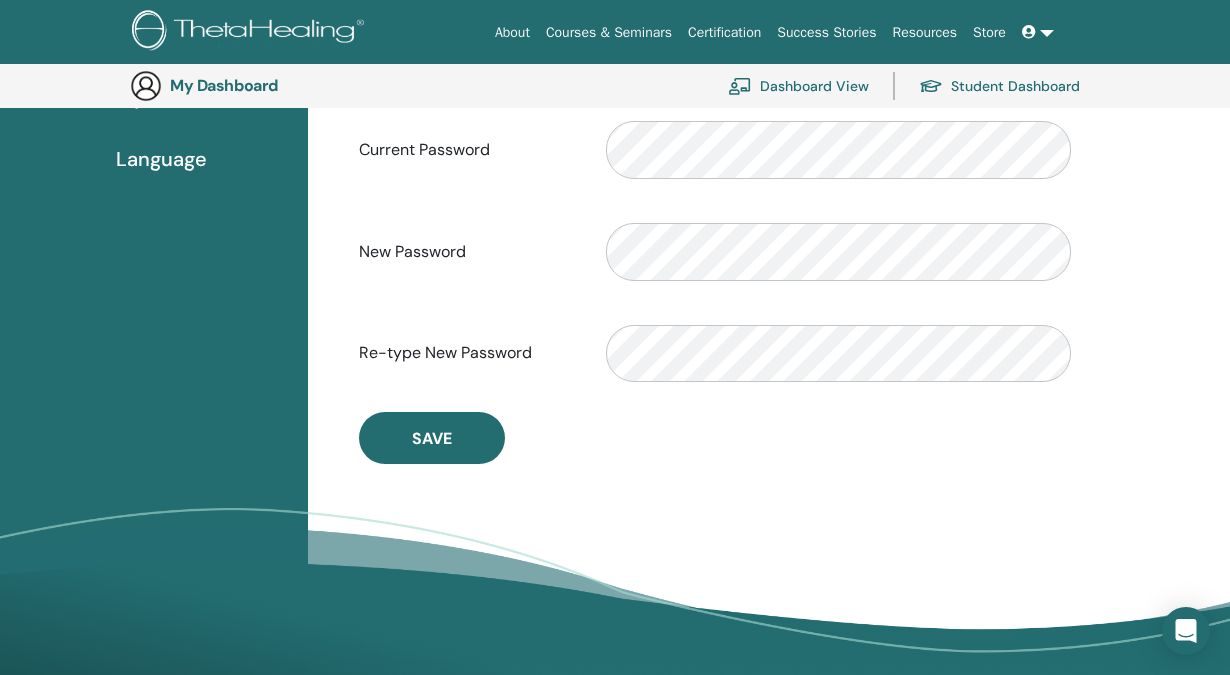 scroll, scrollTop: 502, scrollLeft: 0, axis: vertical 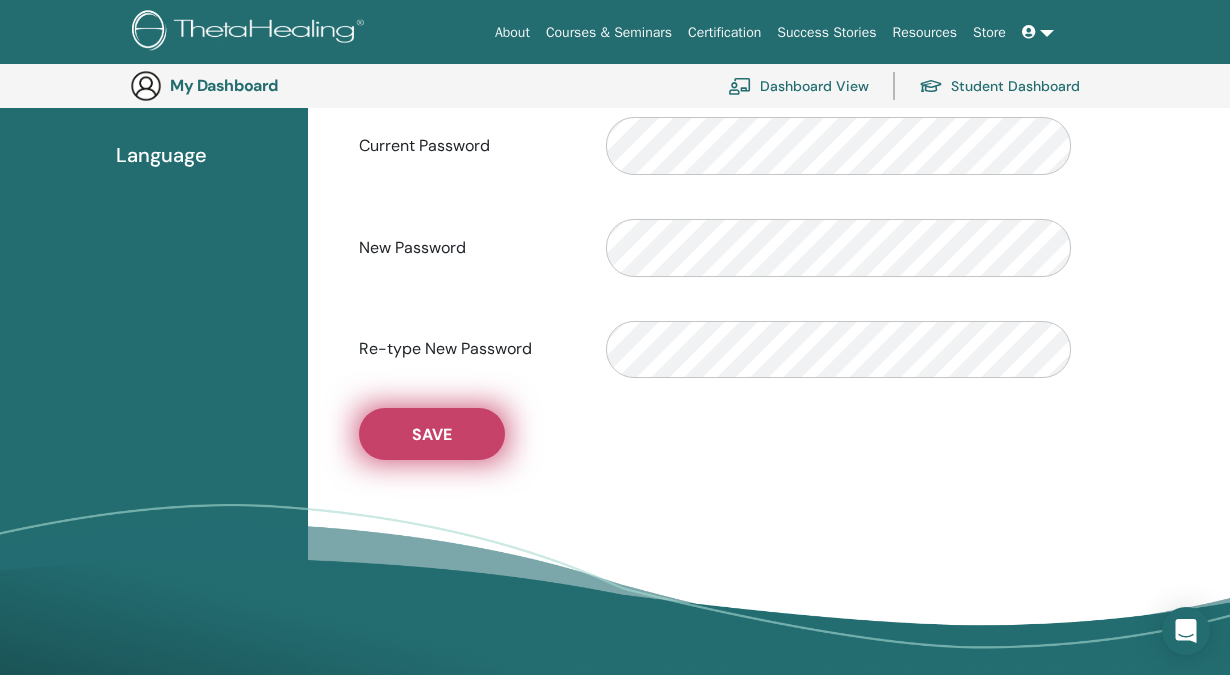 click on "Save" at bounding box center (432, 434) 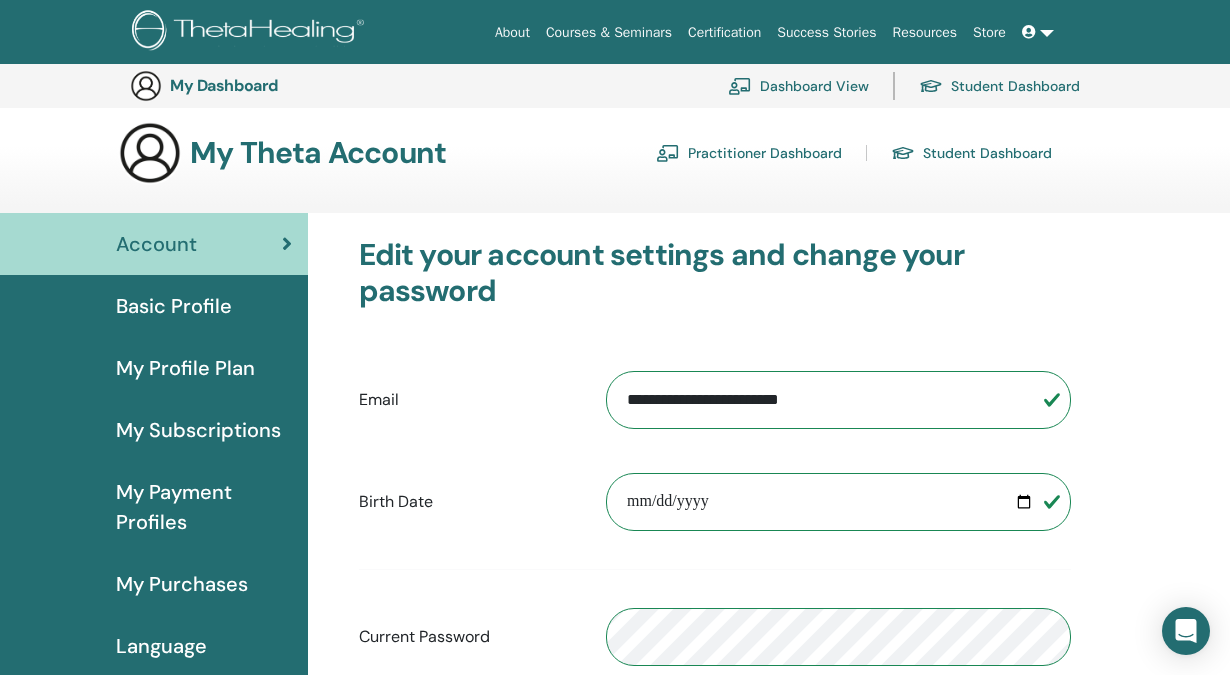 scroll, scrollTop: 0, scrollLeft: 0, axis: both 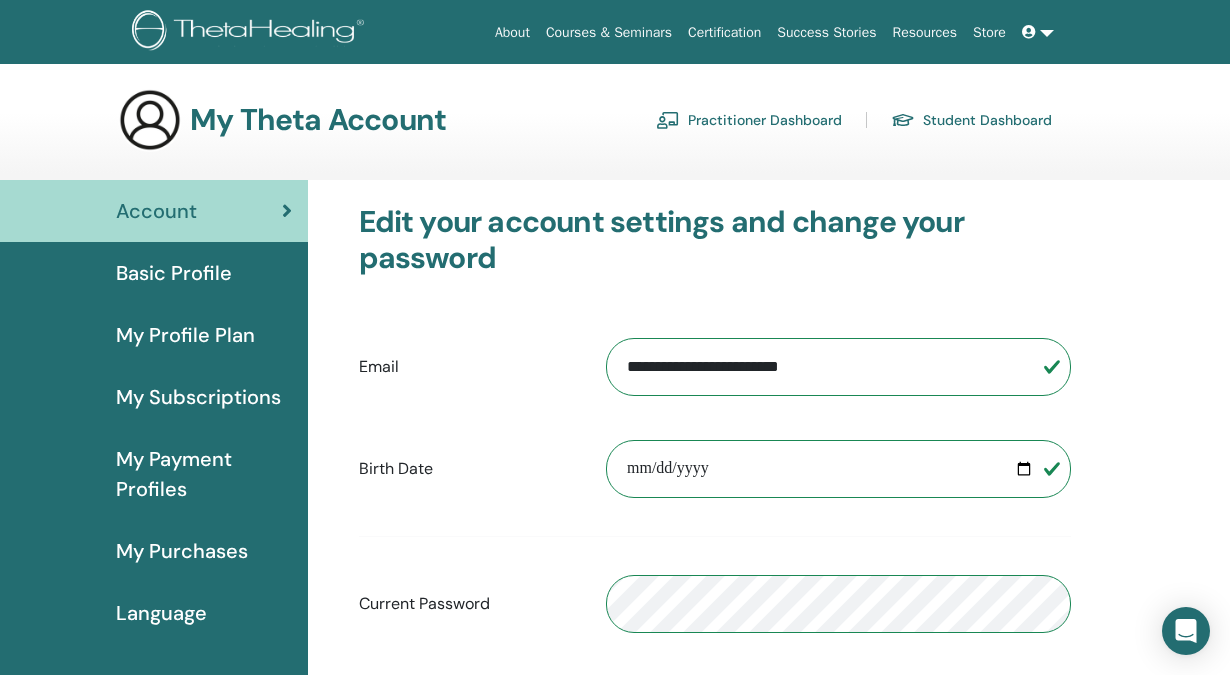 click on "My Payment Profiles" at bounding box center [204, 474] 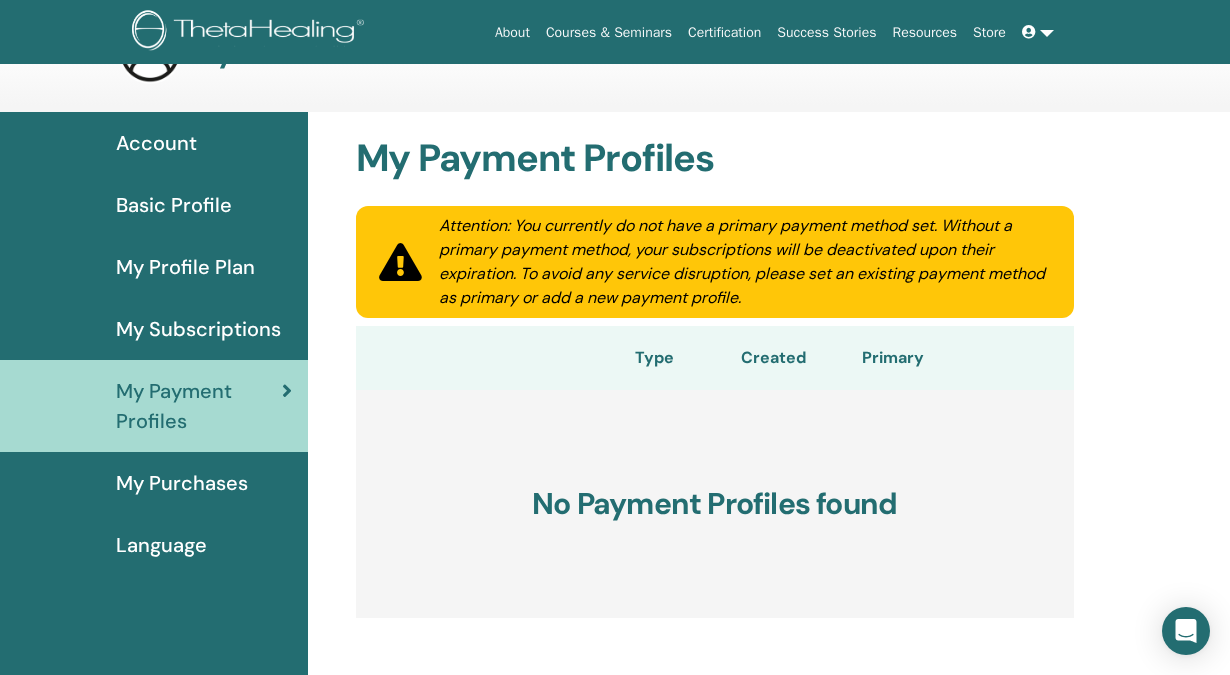 scroll, scrollTop: 65, scrollLeft: 0, axis: vertical 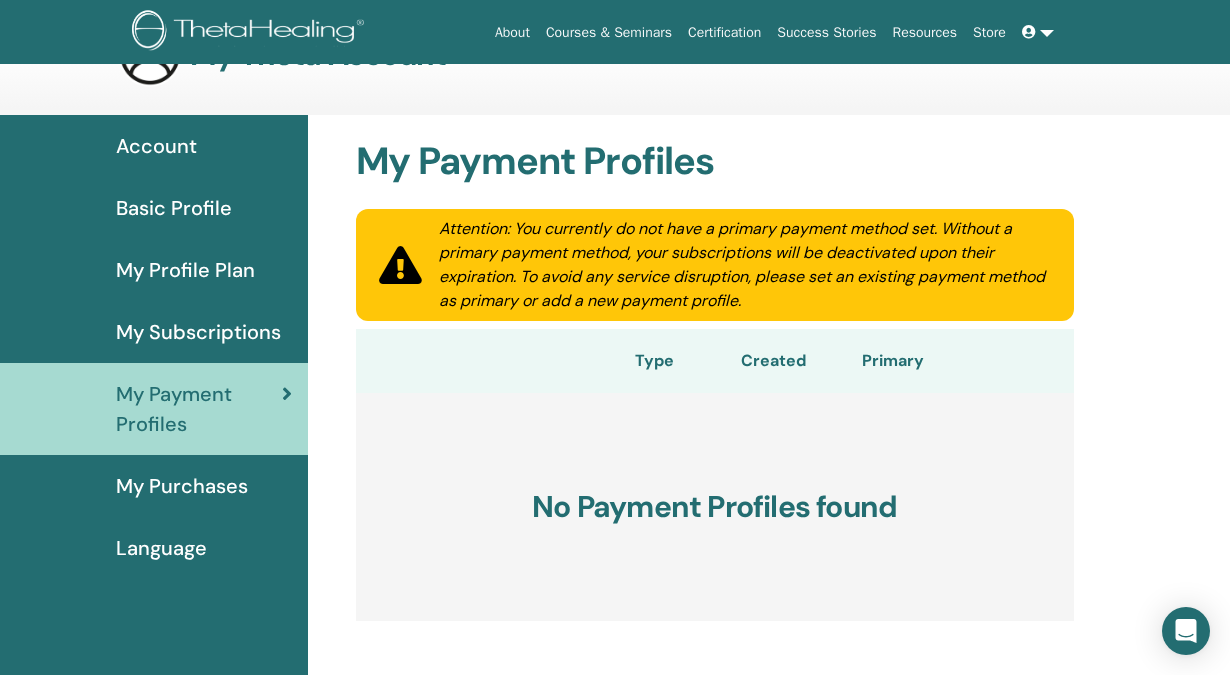 click on "My Subscriptions" at bounding box center (198, 332) 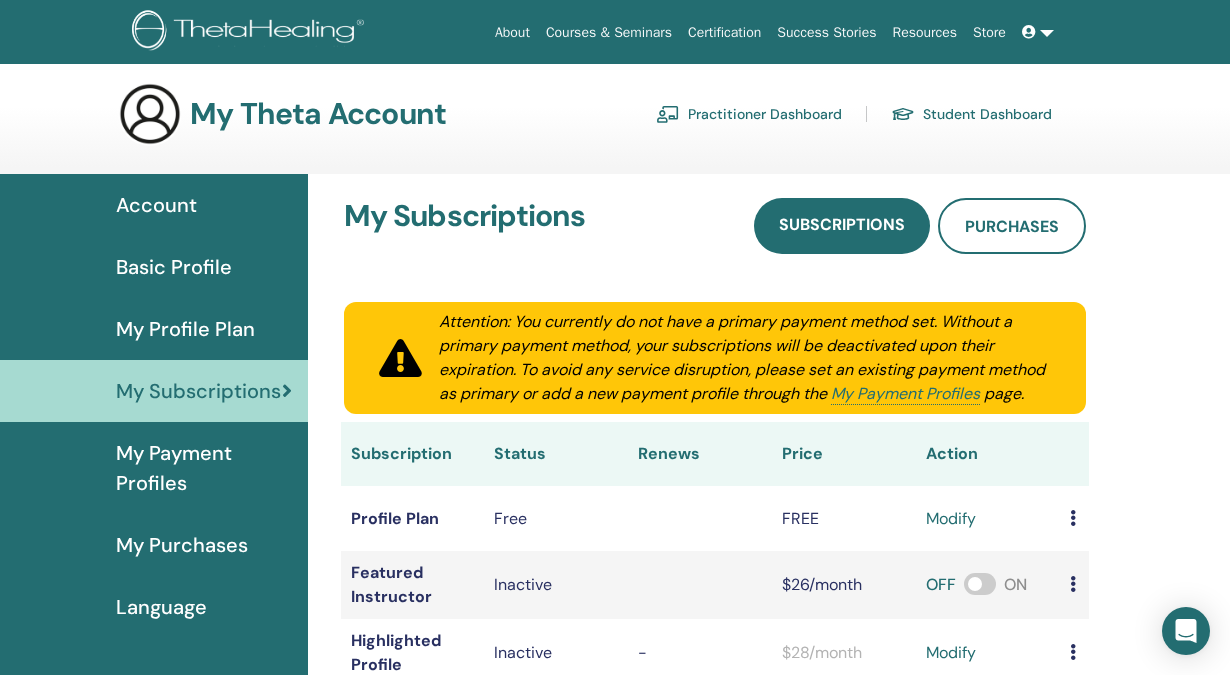 scroll, scrollTop: 0, scrollLeft: 0, axis: both 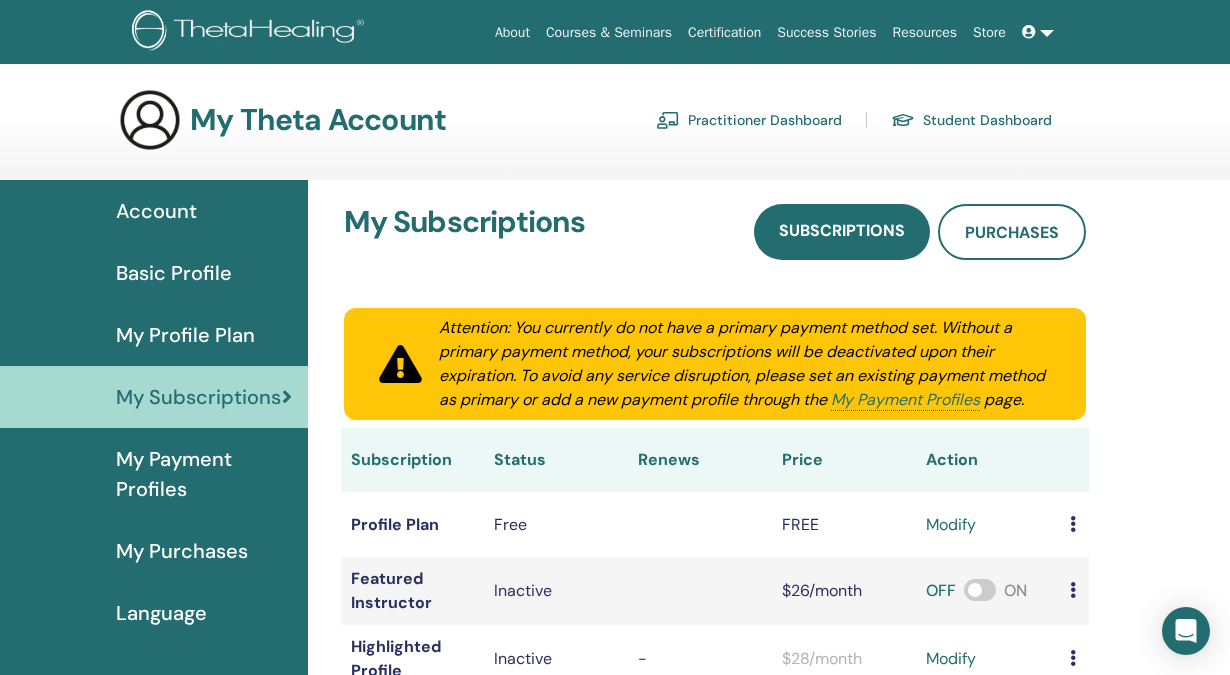click on "My Profile Plan" at bounding box center (185, 335) 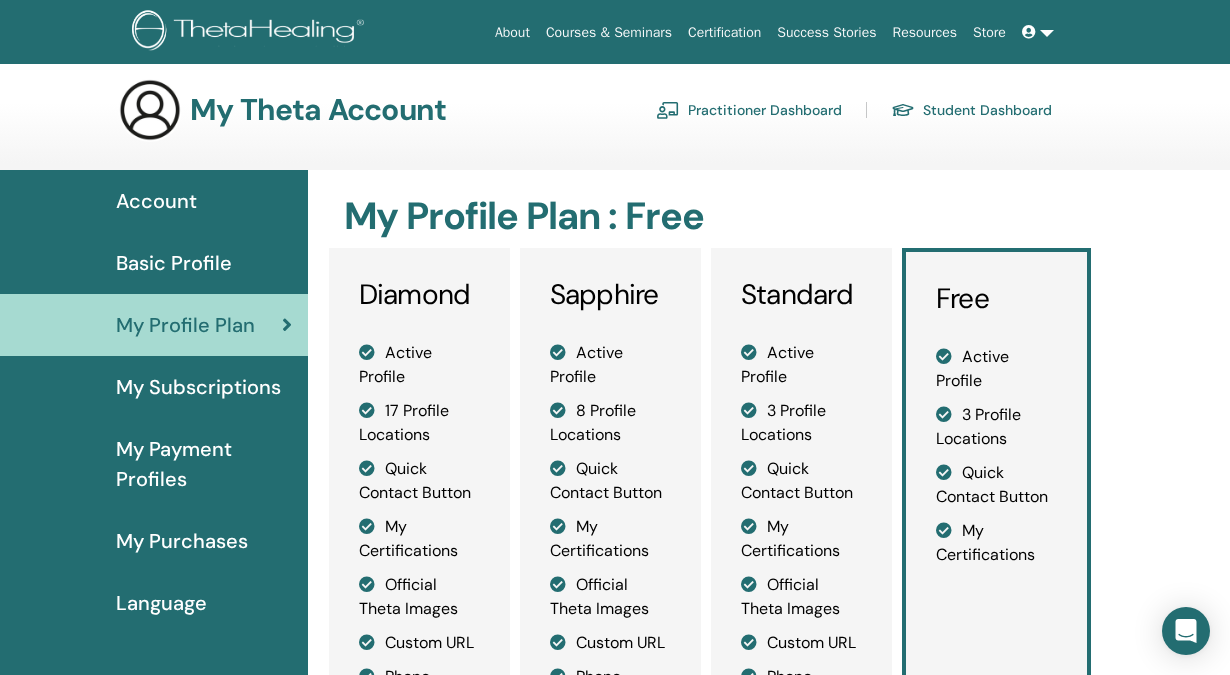 scroll, scrollTop: 0, scrollLeft: 0, axis: both 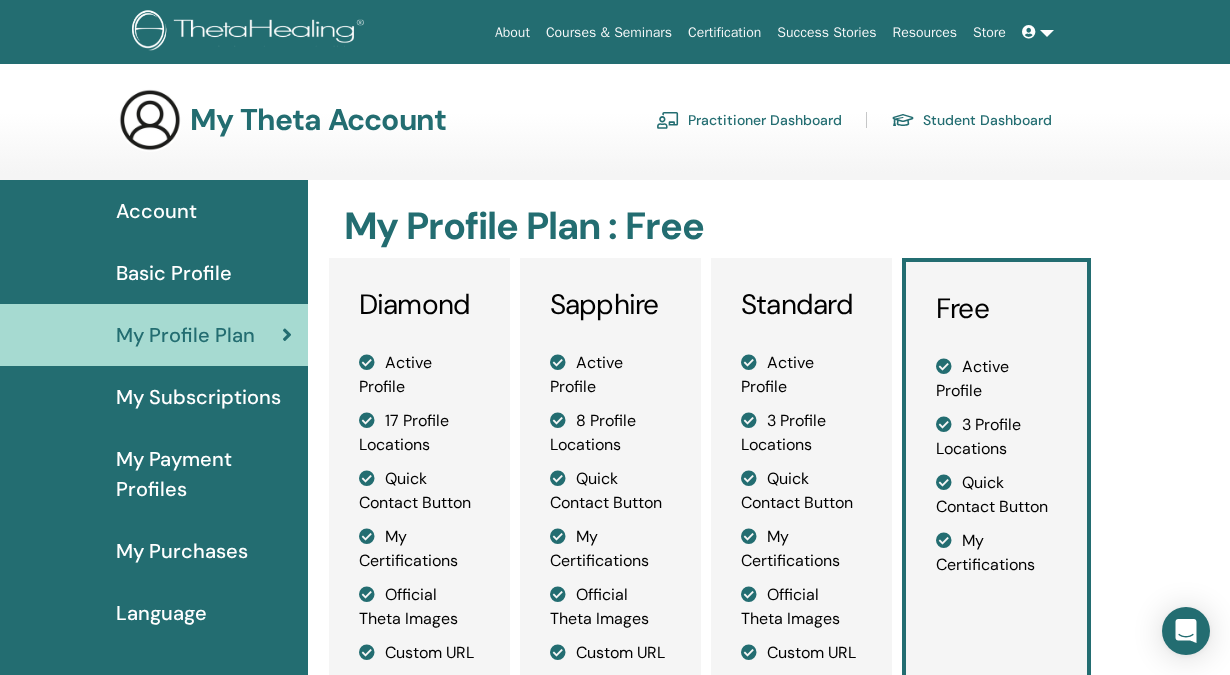 click on "Active Profile" at bounding box center [801, 375] 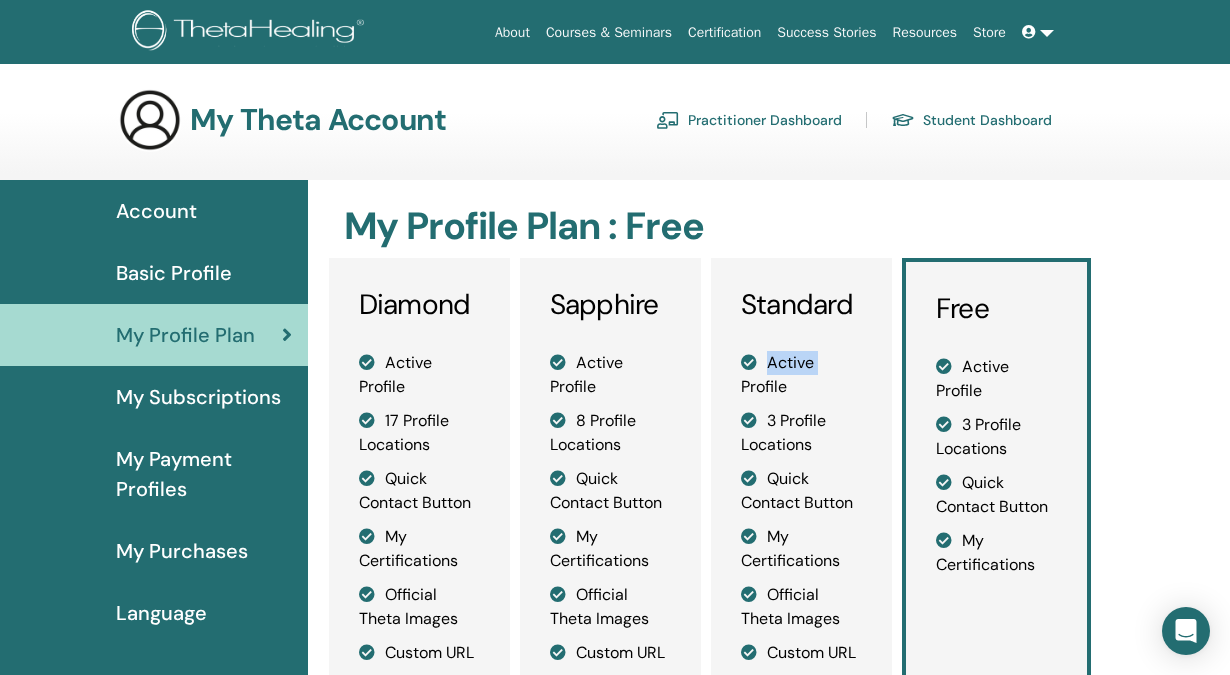click on "Standard
Active Profile
3 Profile Locations
Quick Contact Button
My Certifications
Official Theta Images
Custom URL
Phone
Website
My Languages
Seminar Listing
About Me
Extra Credentials" at bounding box center (801, 685) 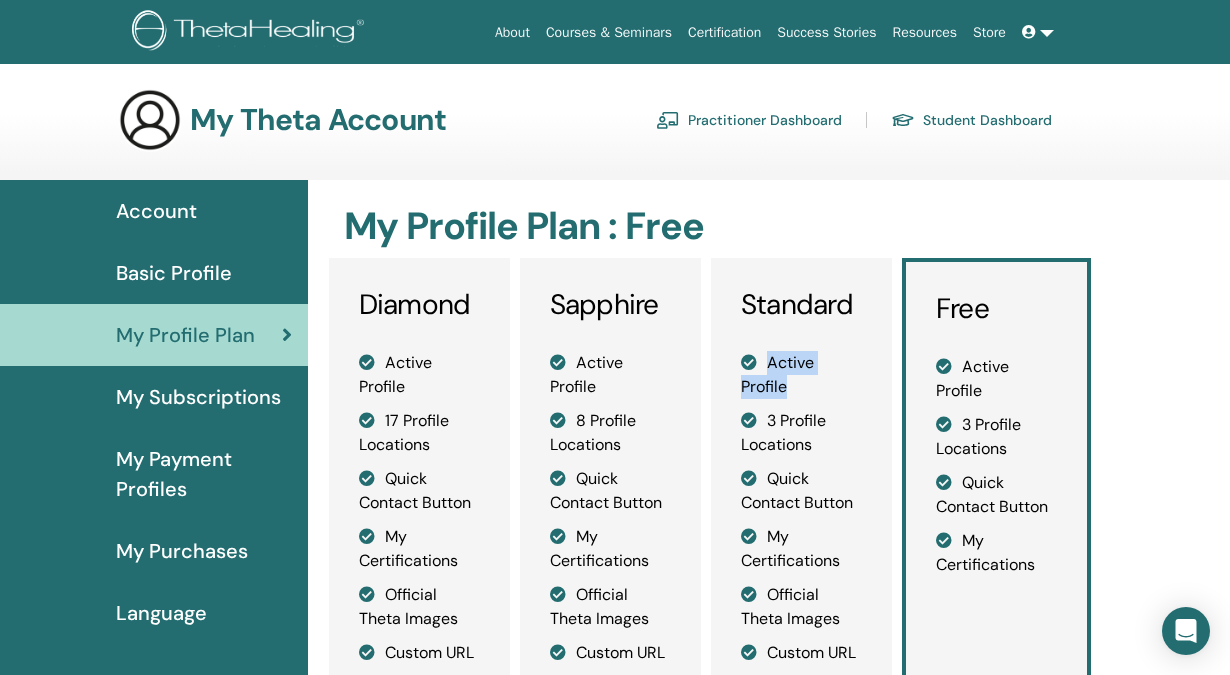 click on "Standard
Active Profile
3 Profile Locations
Quick Contact Button
My Certifications
Official Theta Images
Custom URL
Phone
Website
My Languages
Seminar Listing
About Me
Extra Credentials" at bounding box center [801, 685] 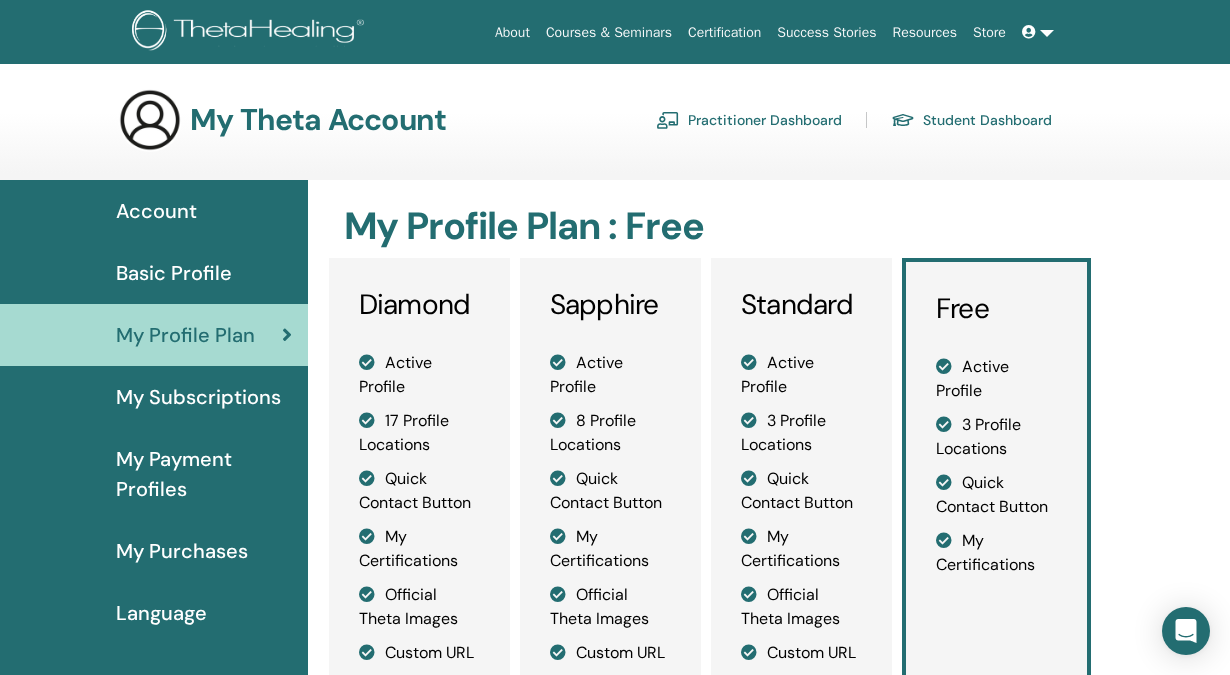 click on "Standard" at bounding box center (801, 305) 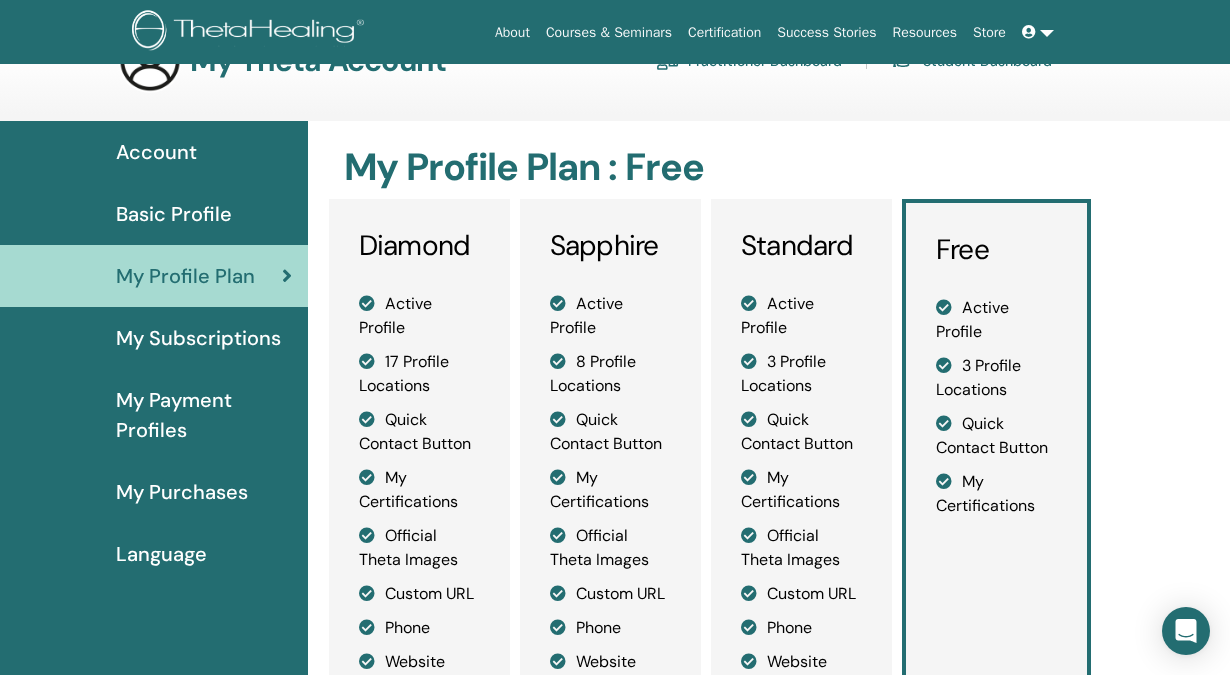 scroll, scrollTop: 0, scrollLeft: 0, axis: both 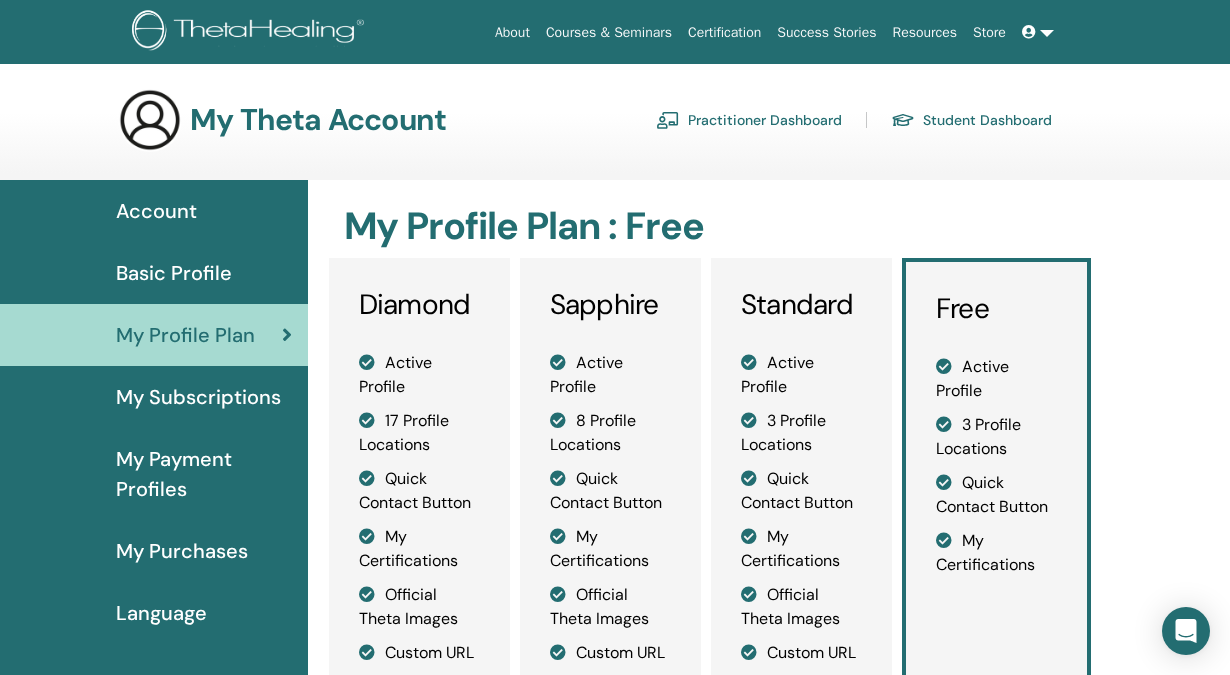 click on "My Subscriptions" at bounding box center [198, 397] 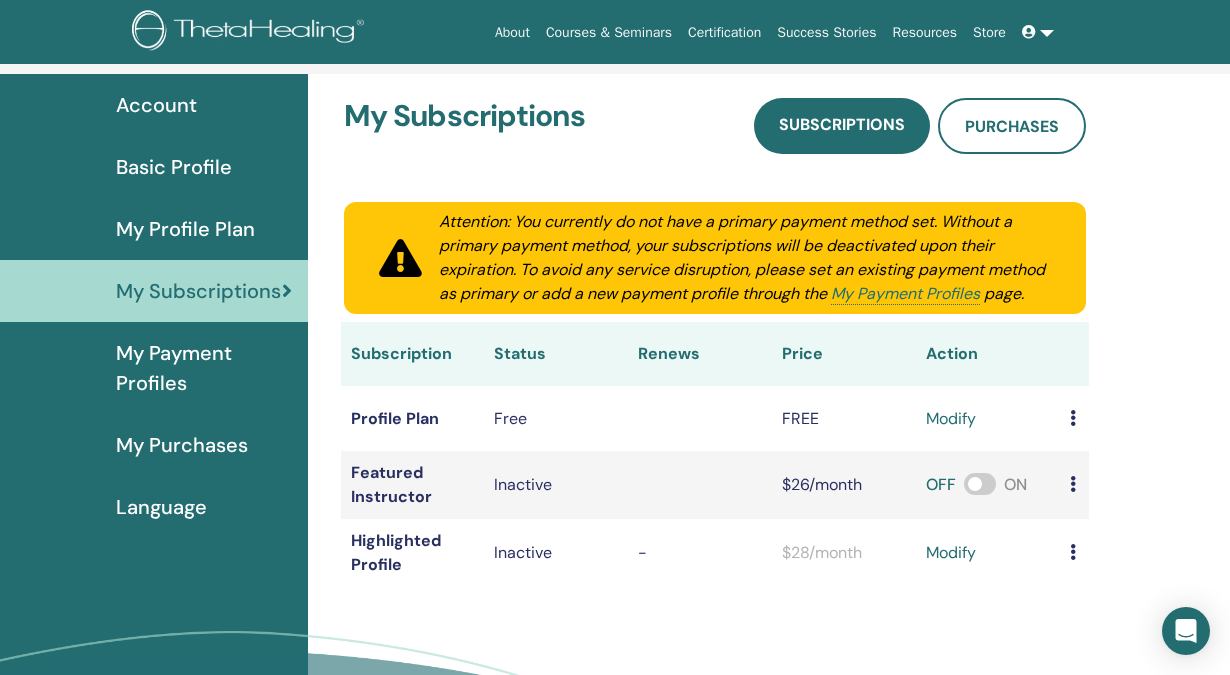scroll, scrollTop: 109, scrollLeft: 0, axis: vertical 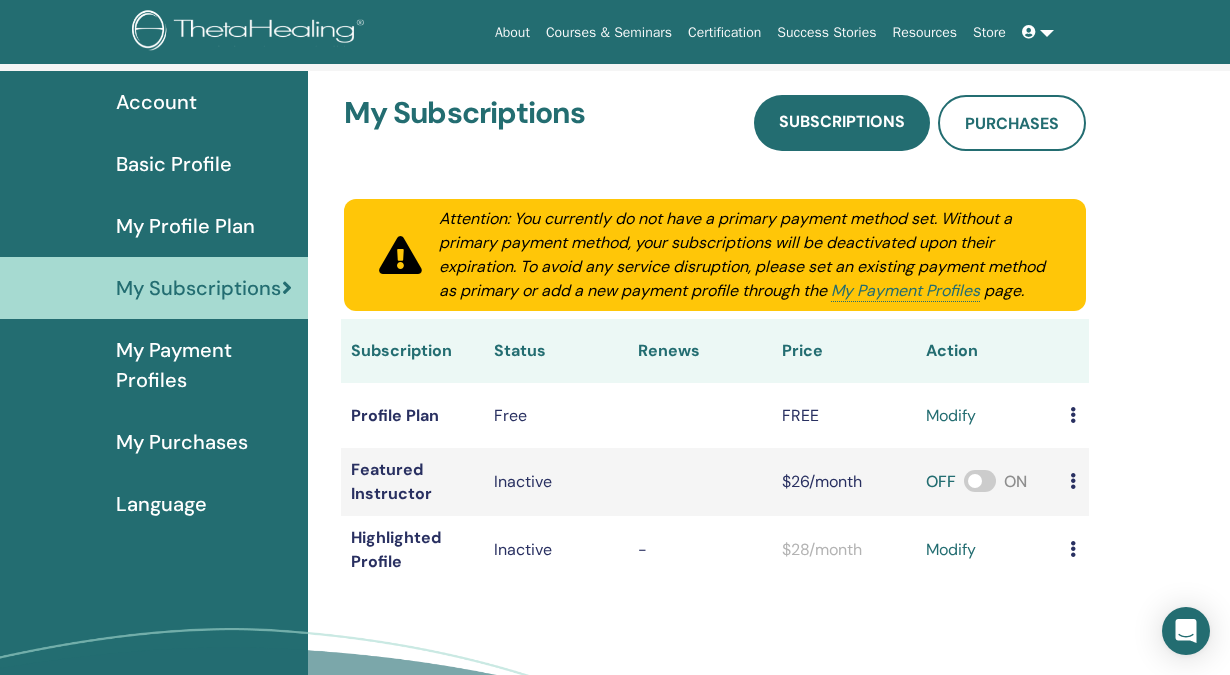 click on "My Payment Profiles" at bounding box center (204, 365) 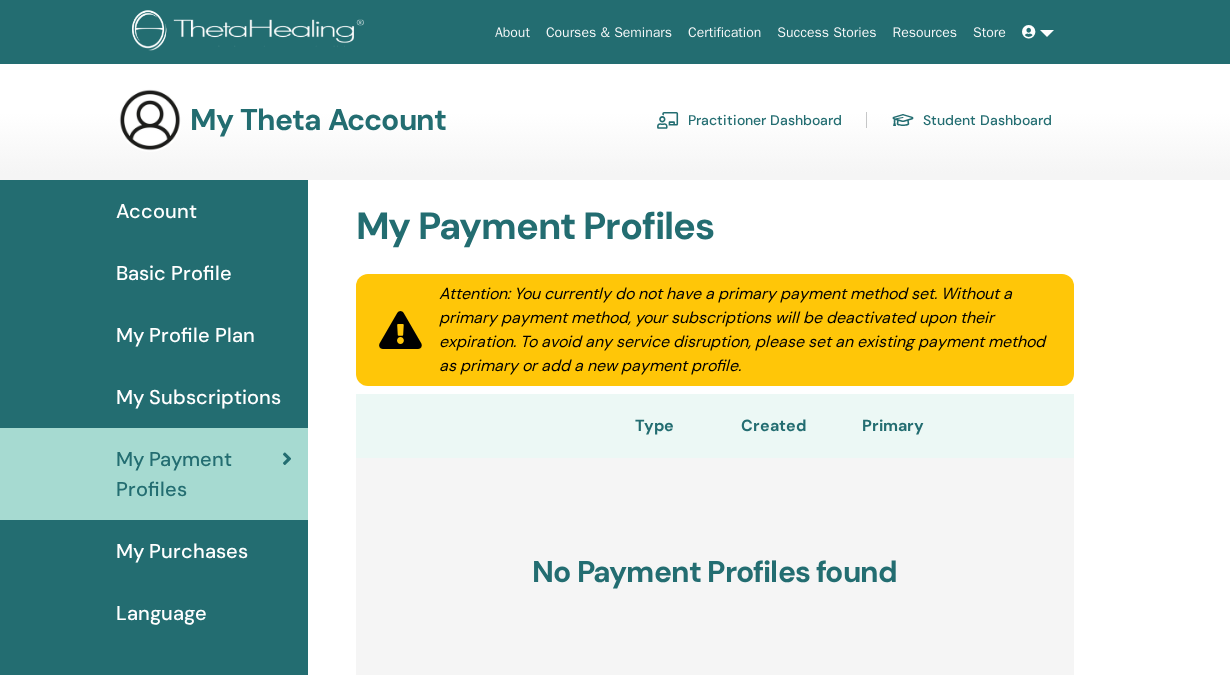 scroll, scrollTop: 0, scrollLeft: 0, axis: both 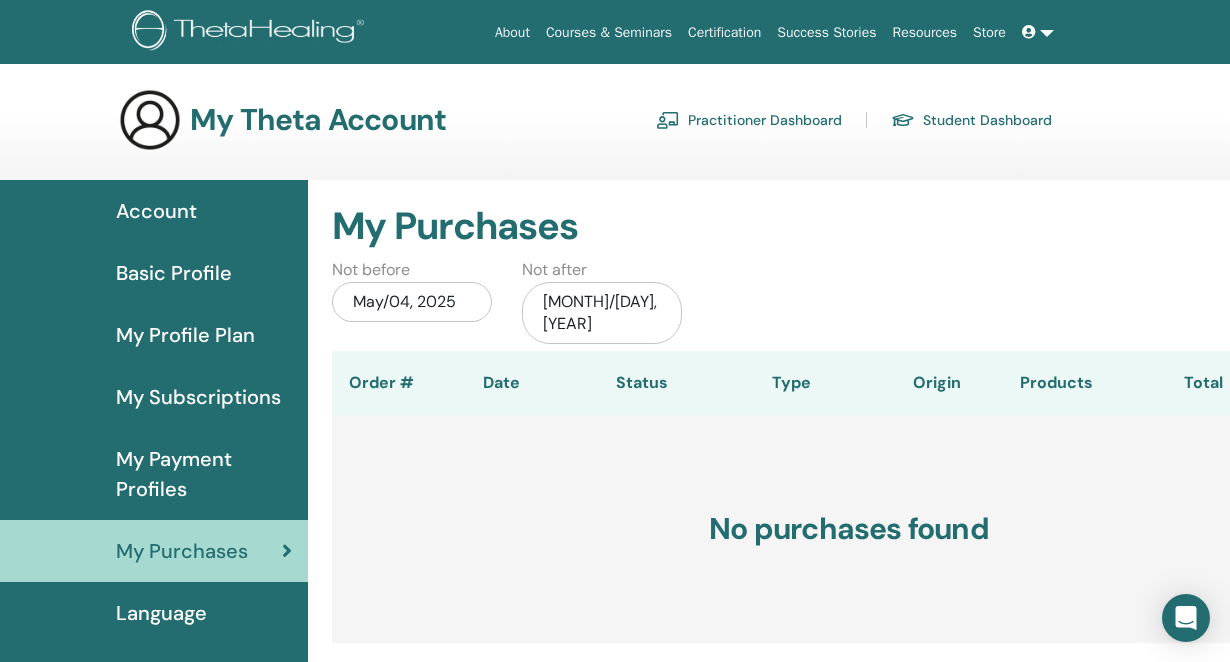 click on "Language" at bounding box center [161, 613] 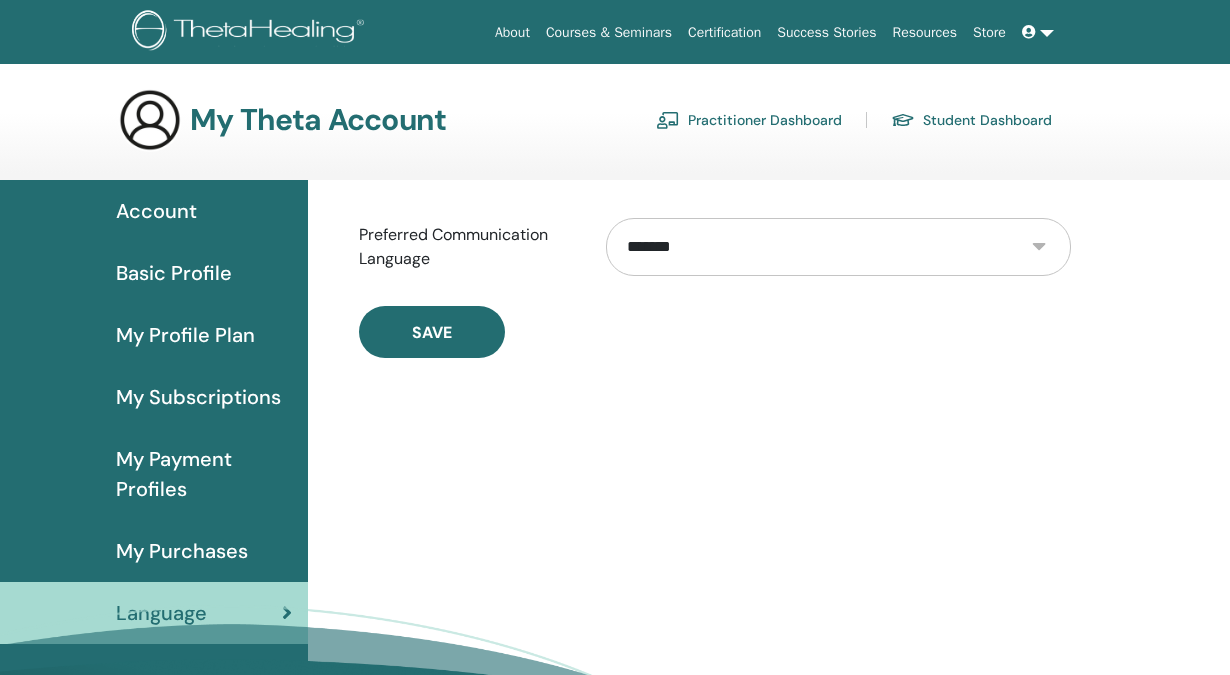 scroll, scrollTop: 0, scrollLeft: 0, axis: both 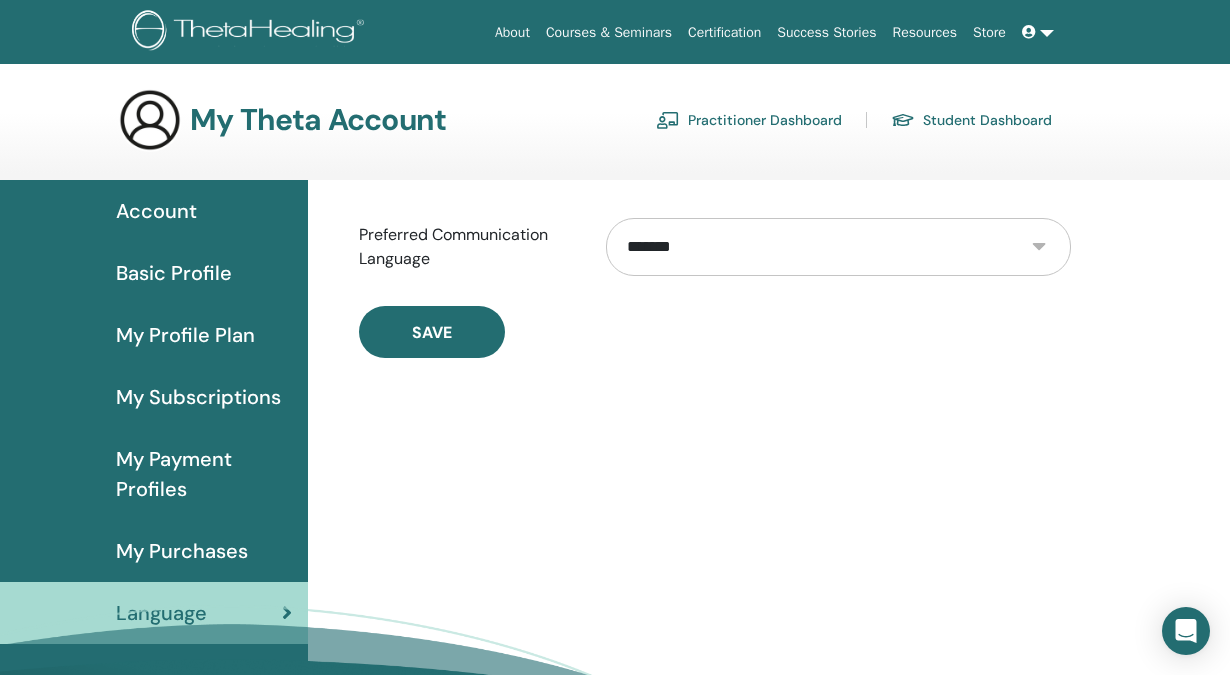 click on "**********" at bounding box center [838, 247] 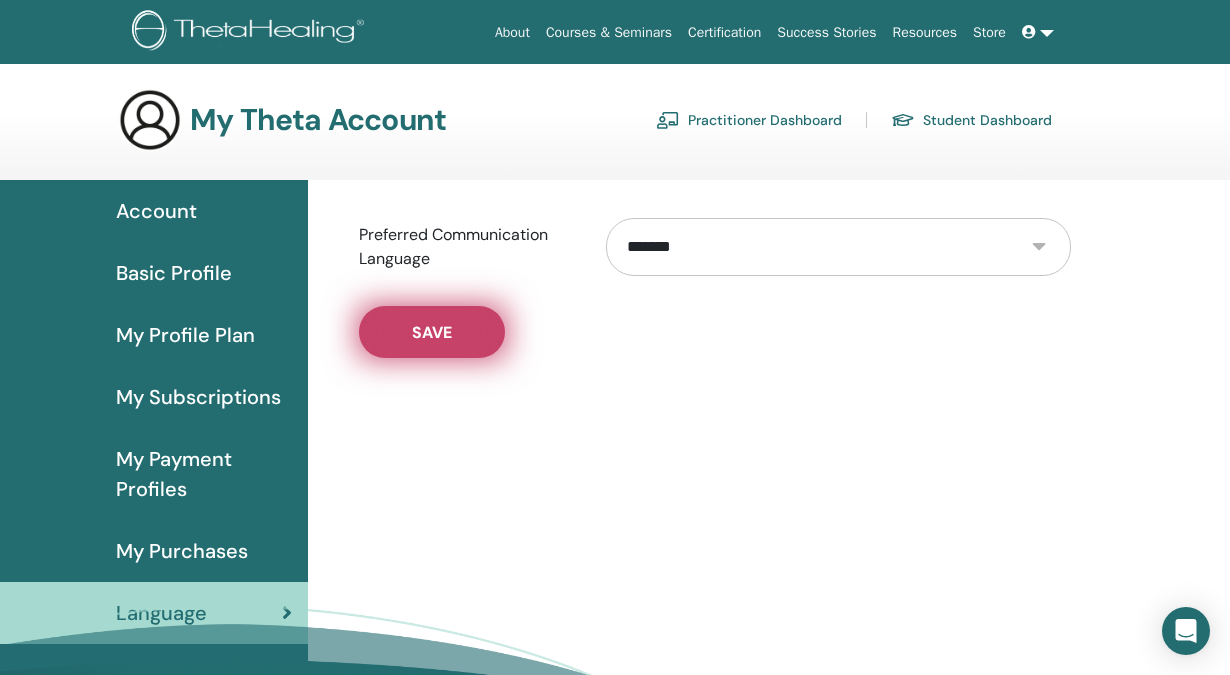 click on "Save" at bounding box center [432, 332] 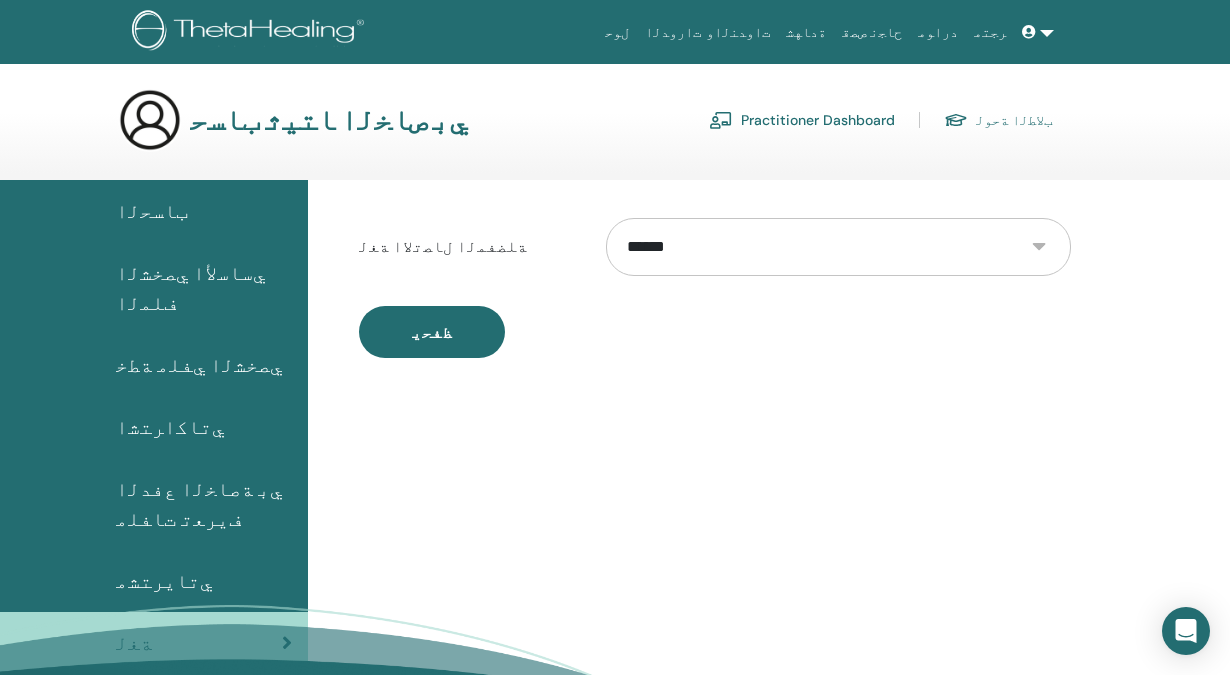 scroll, scrollTop: 0, scrollLeft: 0, axis: both 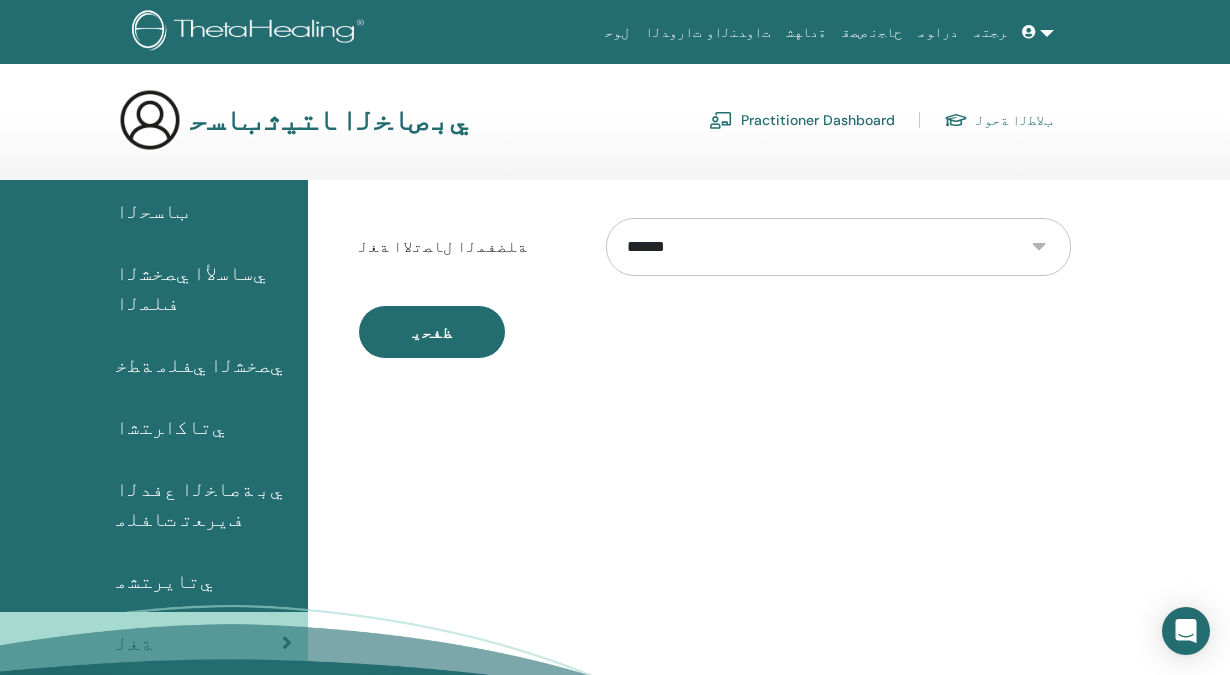 click at bounding box center [1038, 32] 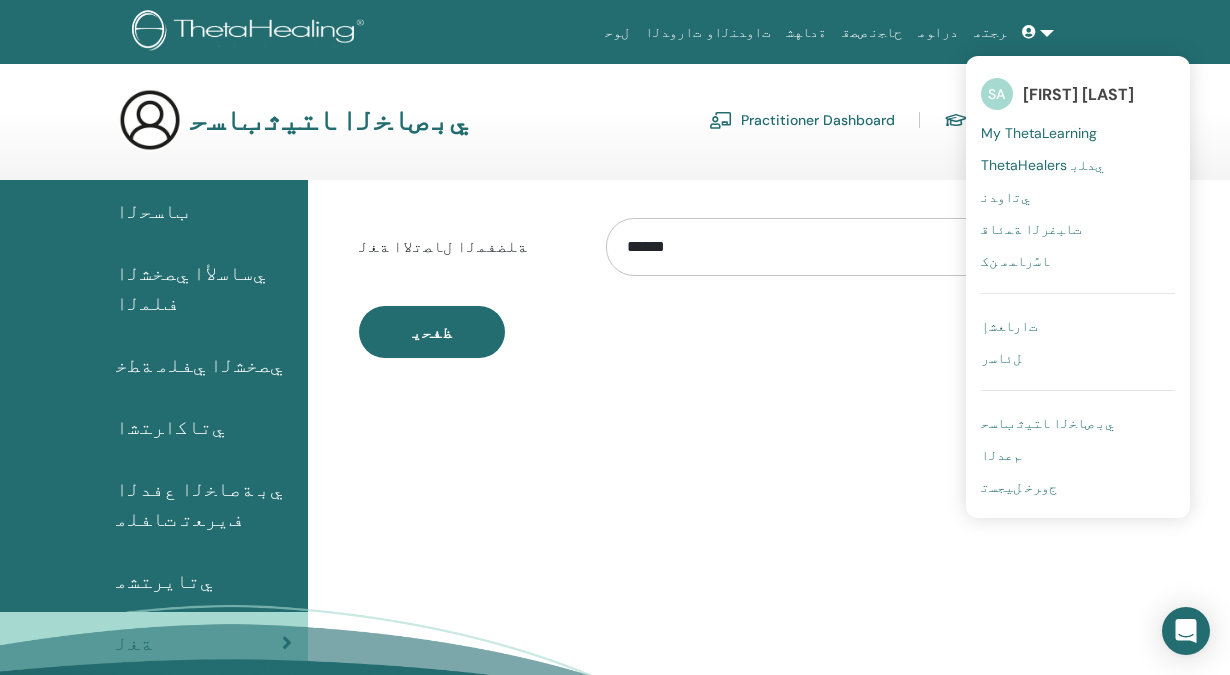 click on "ﻆﻔﺤﻳ" at bounding box center (715, 332) 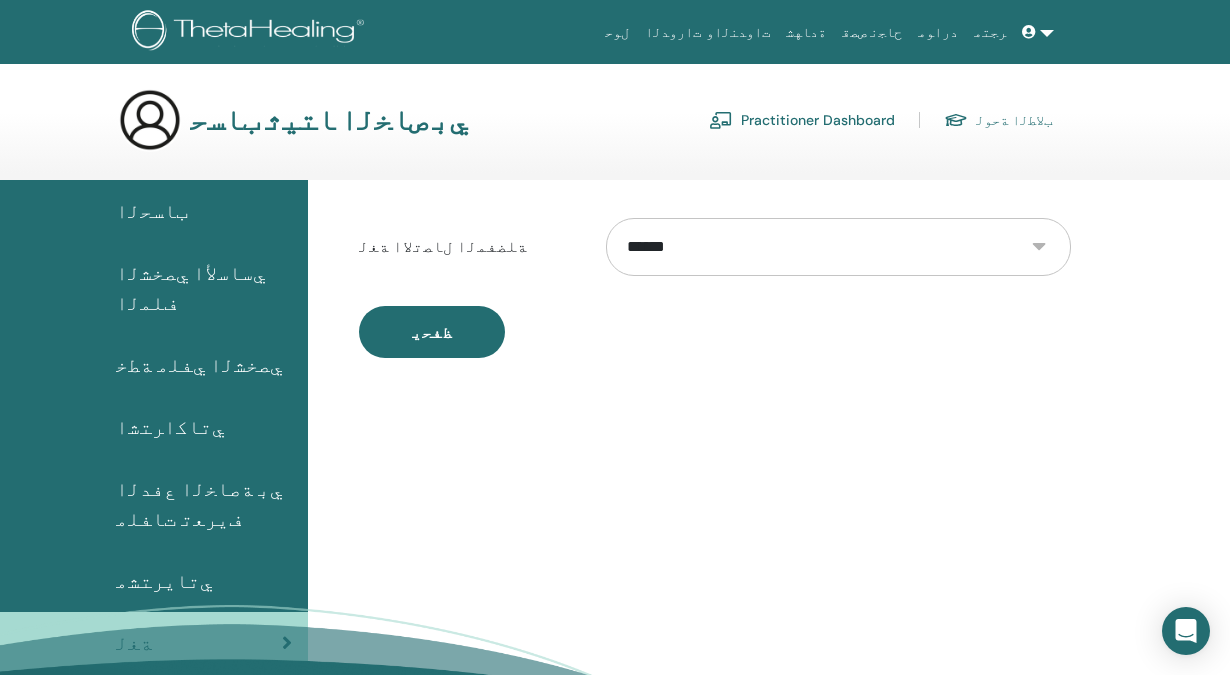 click on "**********" at bounding box center (838, 247) 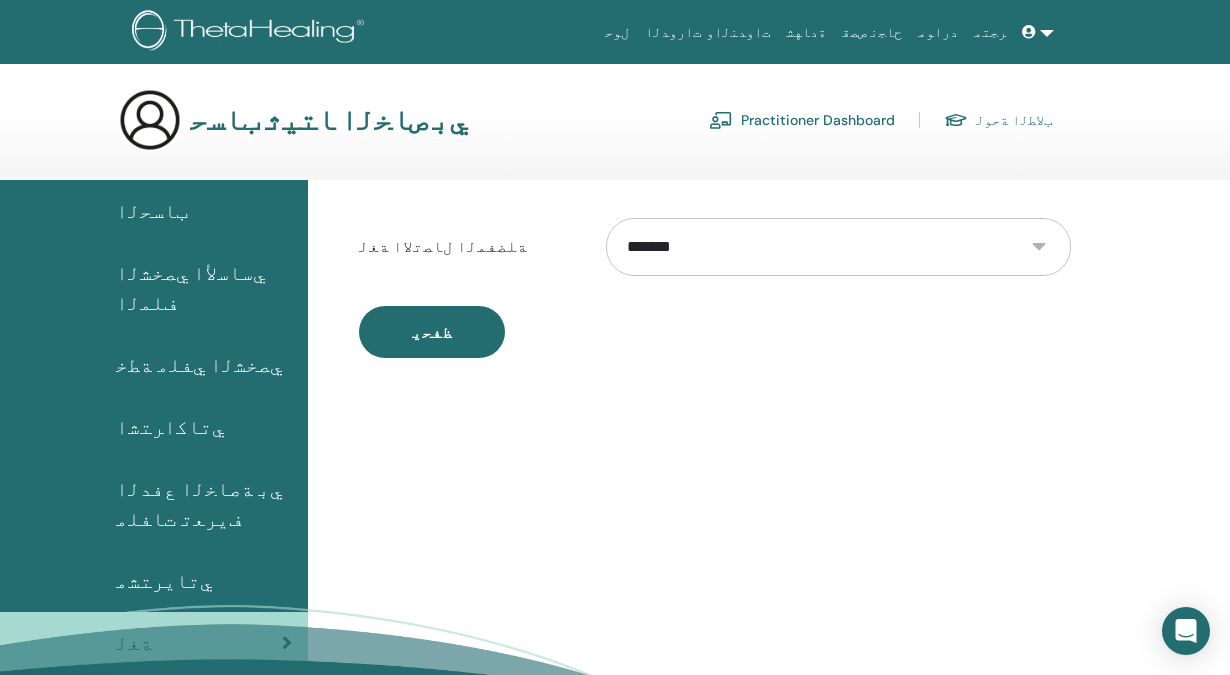 click on "**********" at bounding box center [838, 247] 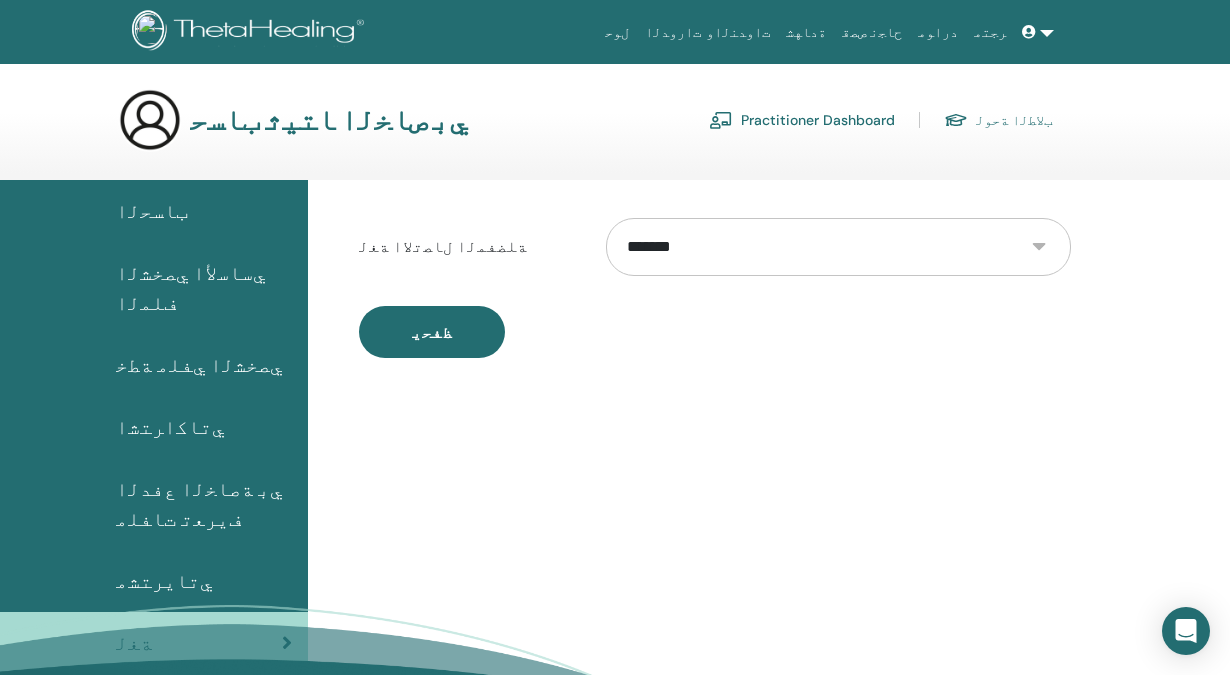 click at bounding box center (251, 32) 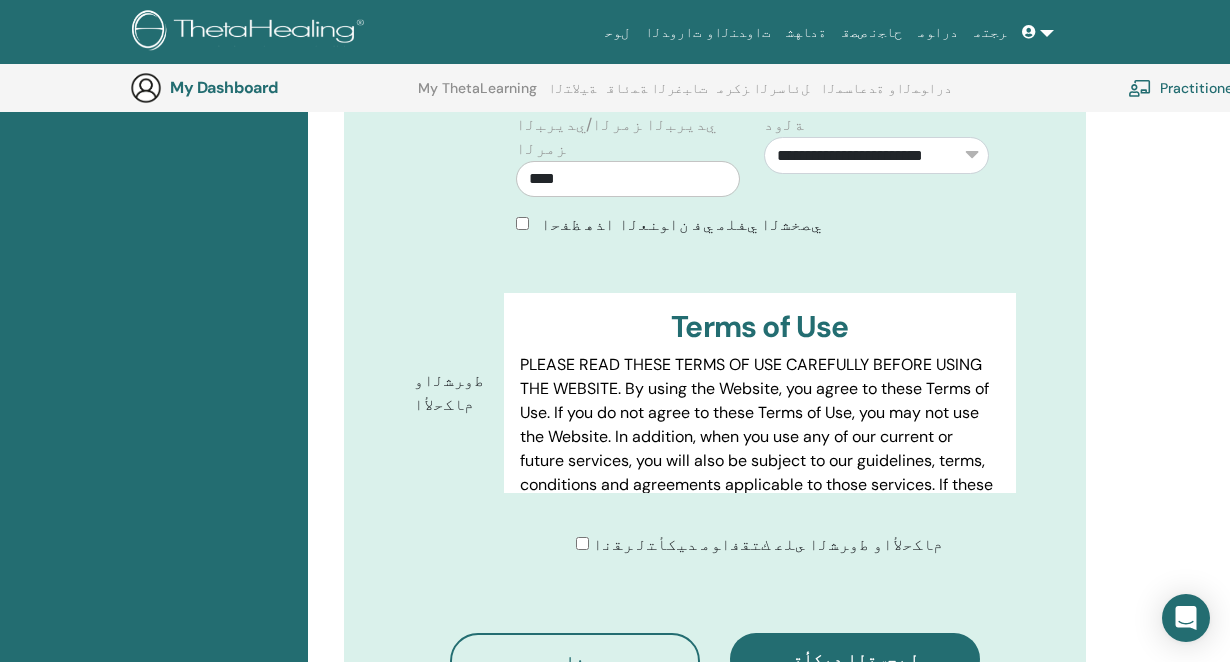 scroll, scrollTop: 865, scrollLeft: 0, axis: vertical 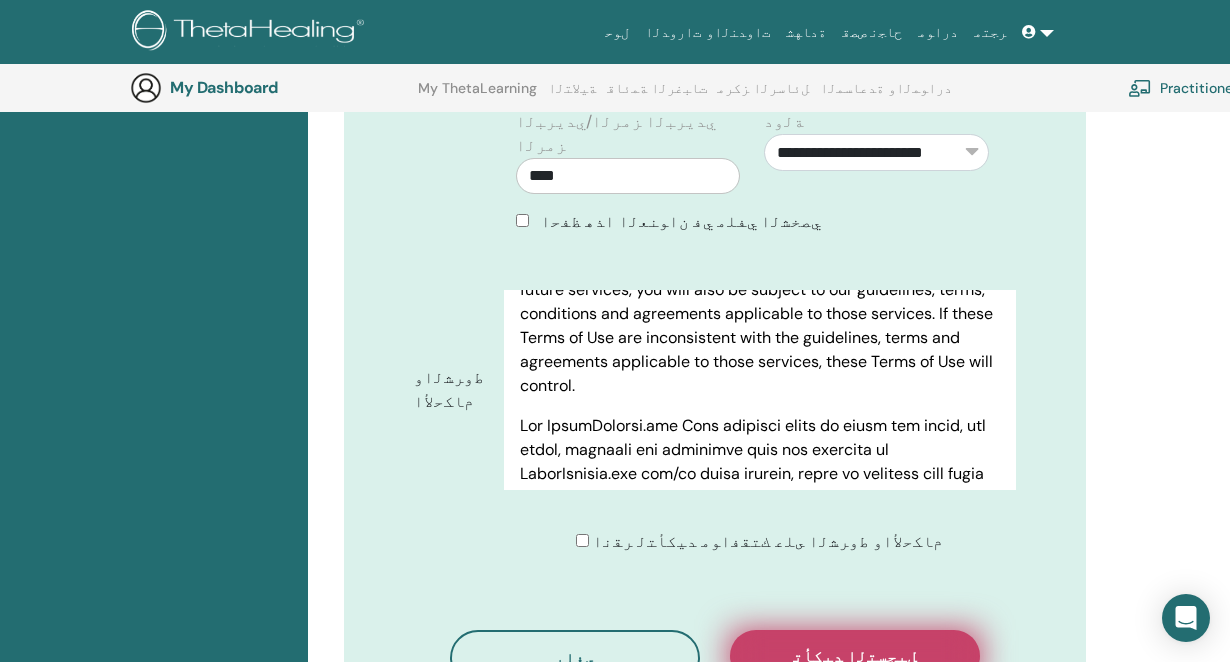 click on "ﻞﻴﺠﺴﺘﻟﺍ ﺪﻴﻛﺄﺗ" at bounding box center [855, 656] 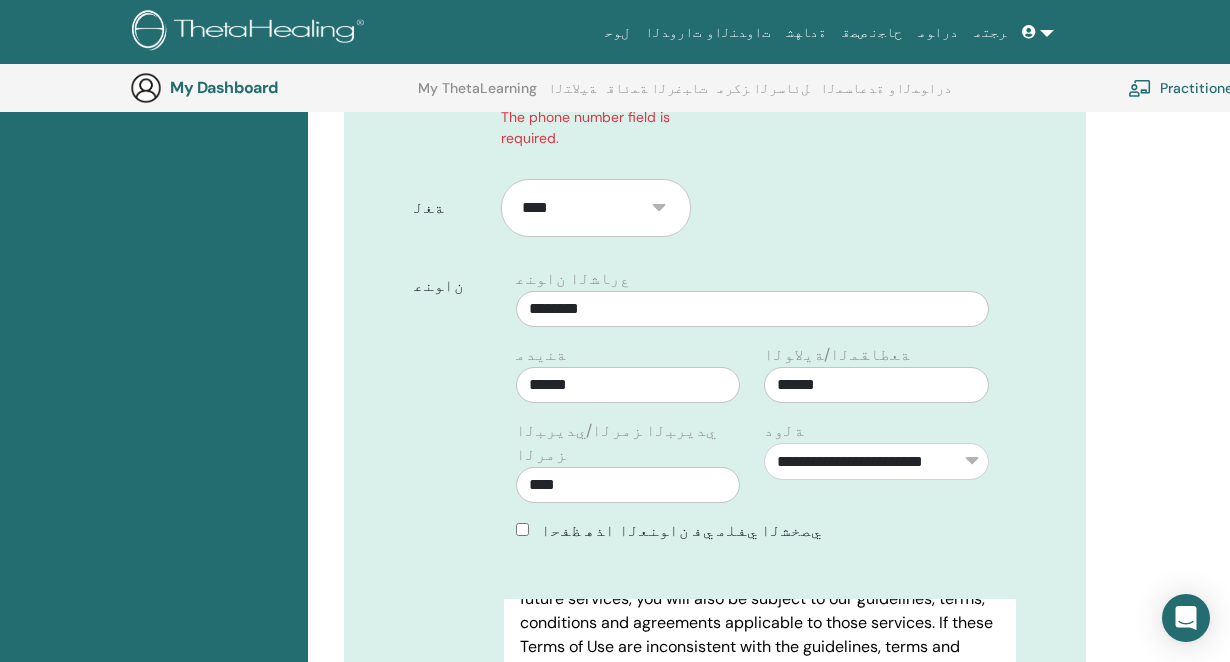 scroll, scrollTop: 601, scrollLeft: 0, axis: vertical 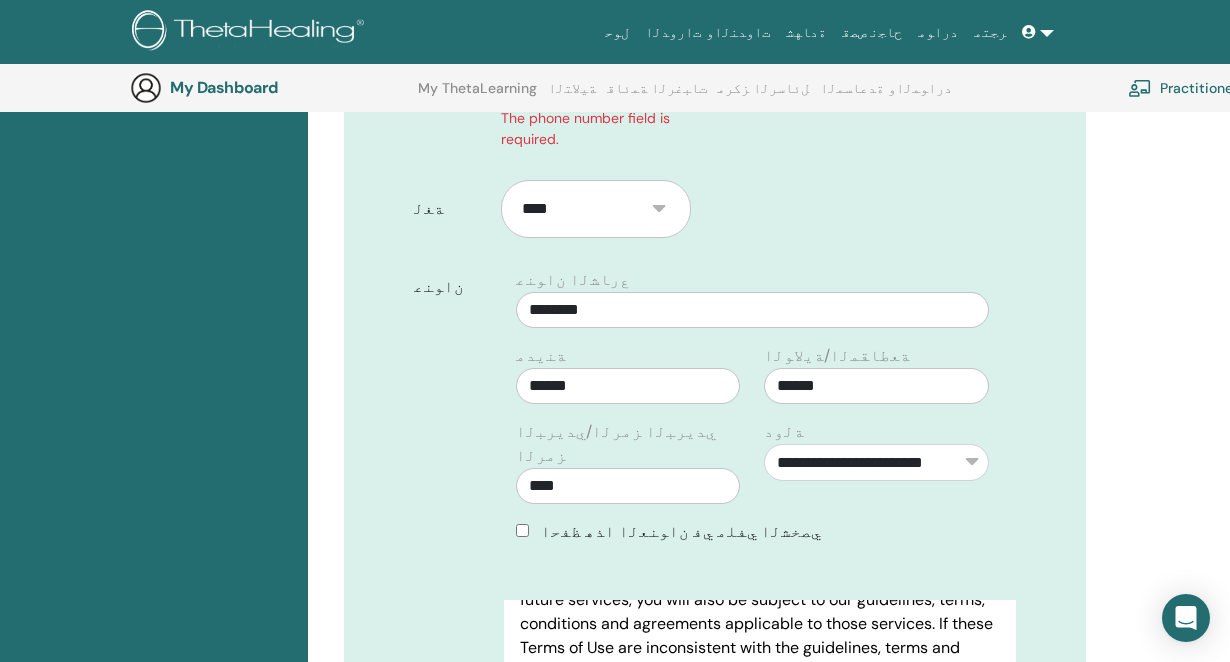 click on "My Dashboard" at bounding box center (270, 87) 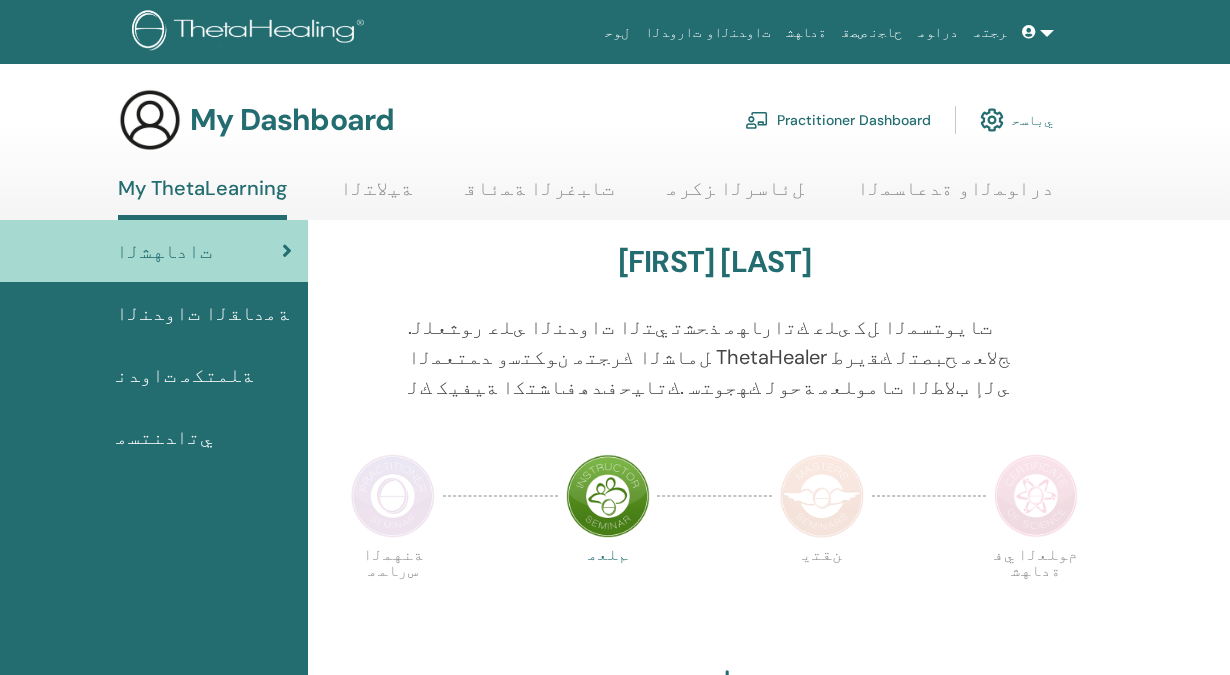 scroll, scrollTop: 0, scrollLeft: 0, axis: both 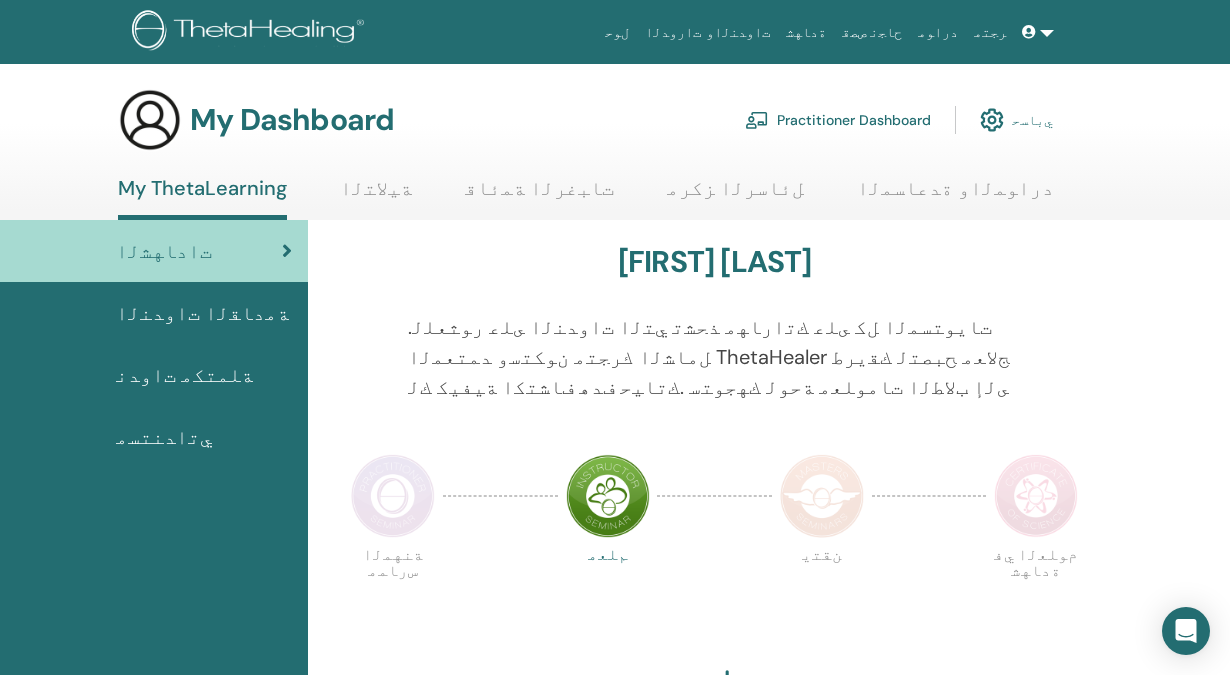 click at bounding box center [1038, 32] 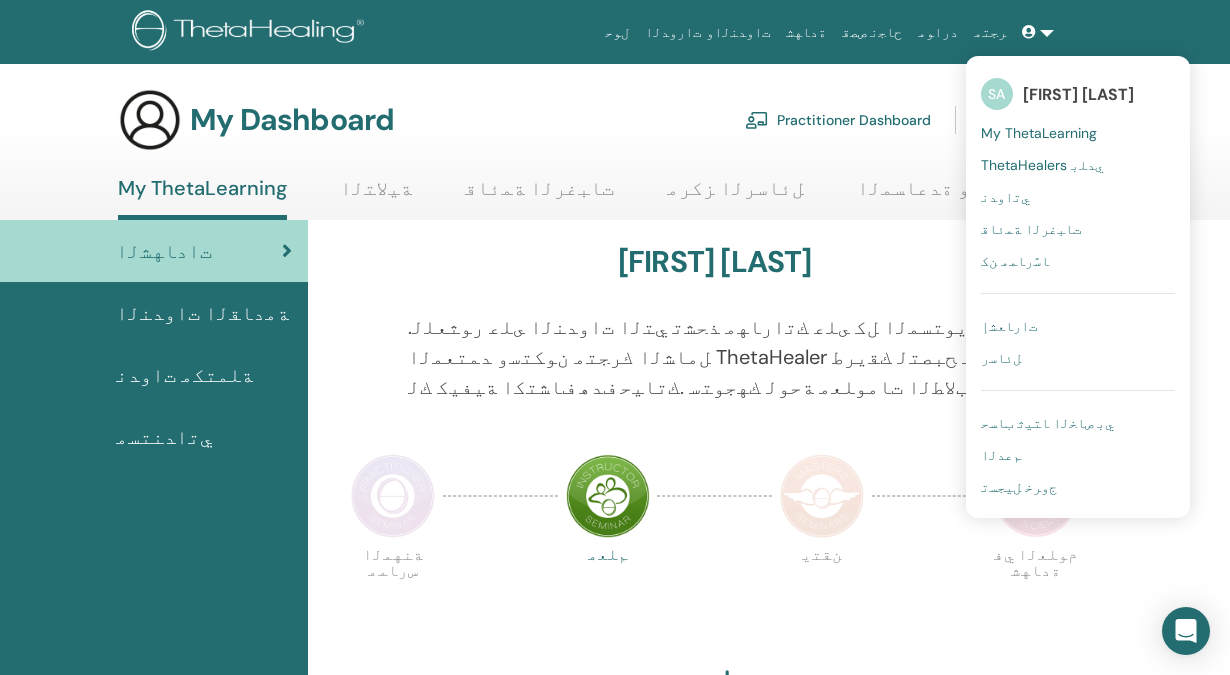 click on "ﺎﺳًﺭﺎﻤﻣ ﻦﻛ" at bounding box center (1015, 261) 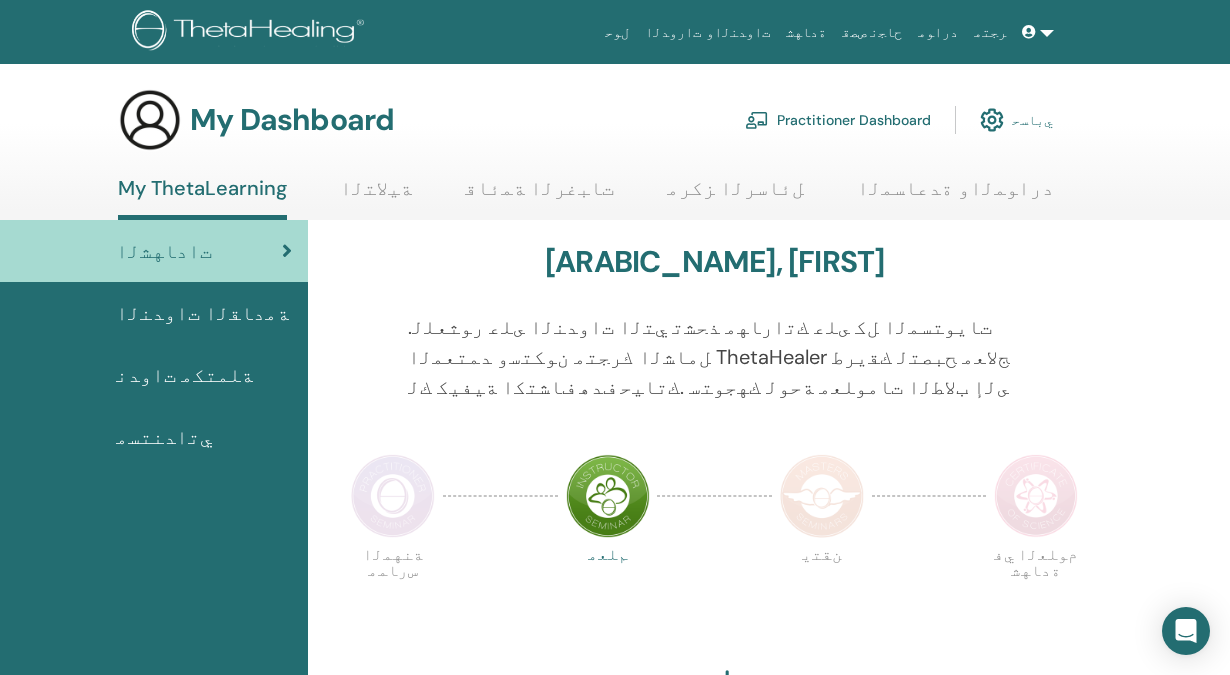 scroll, scrollTop: 0, scrollLeft: 0, axis: both 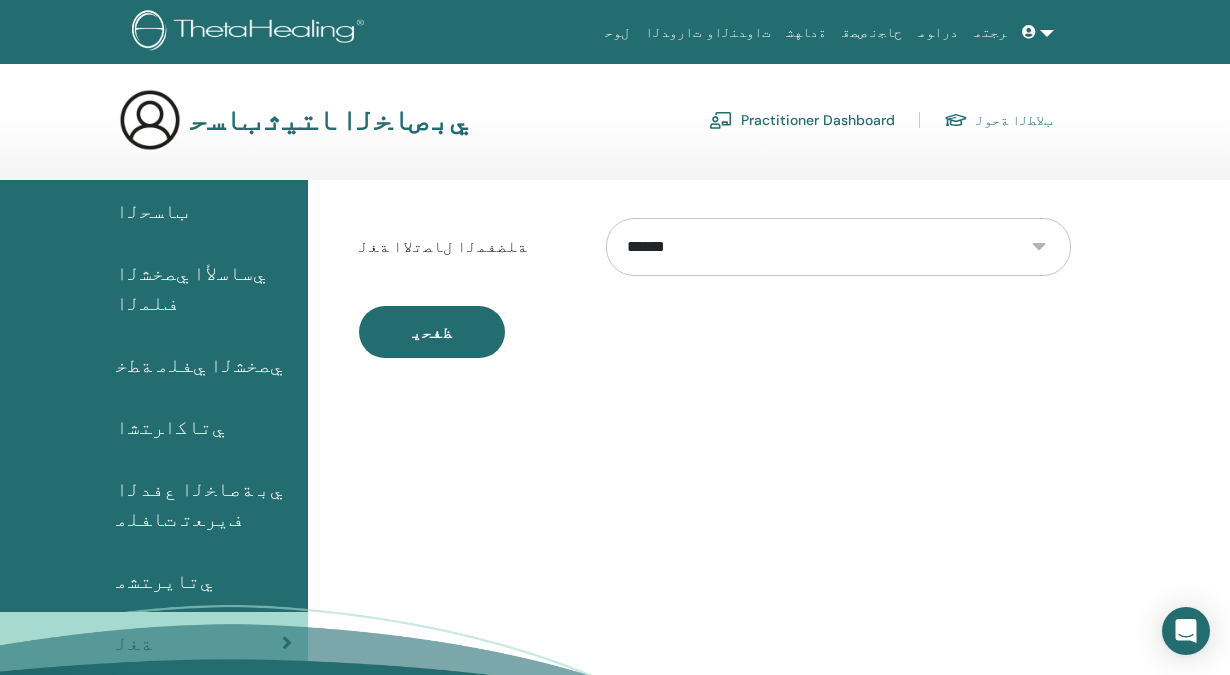 click on "**********" at bounding box center (838, 247) 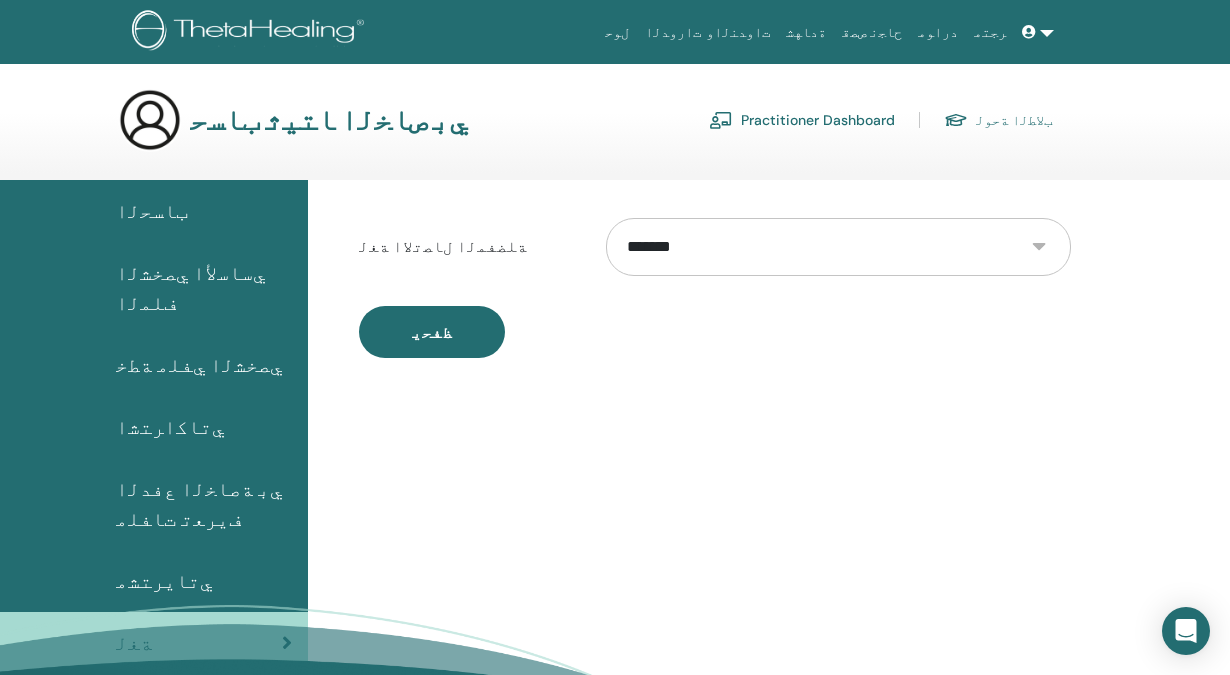 click on "**********" at bounding box center (838, 247) 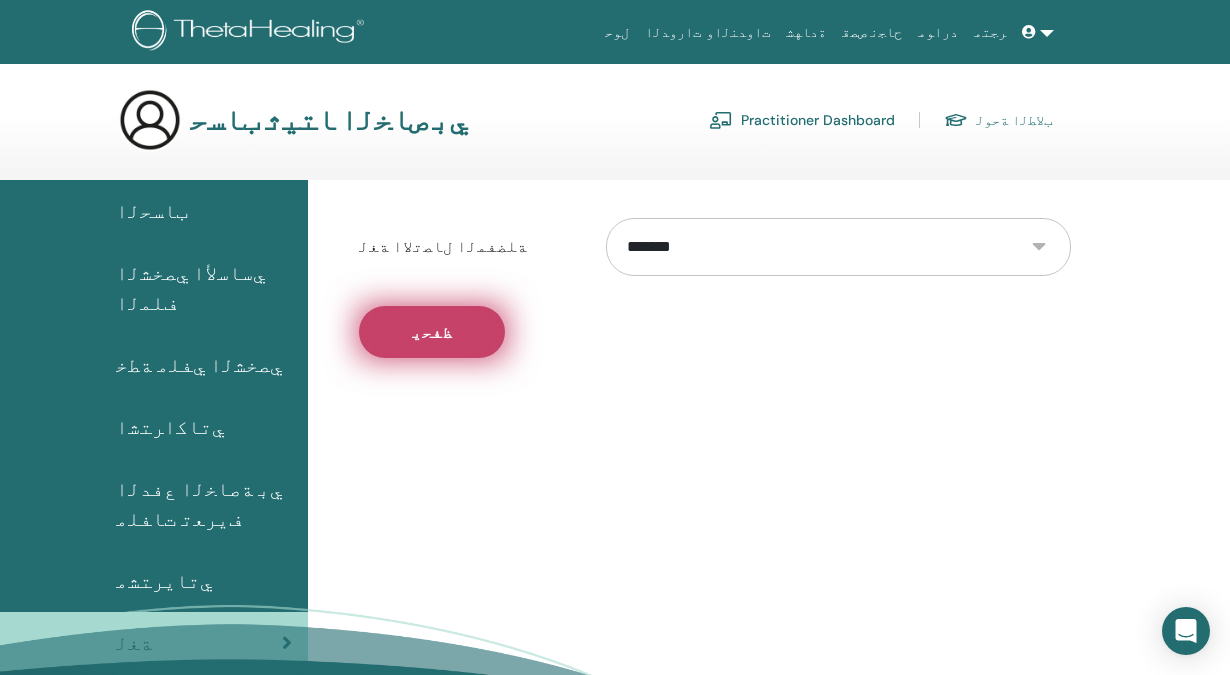 click on "ﻆﻔﺤﻳ" at bounding box center [432, 332] 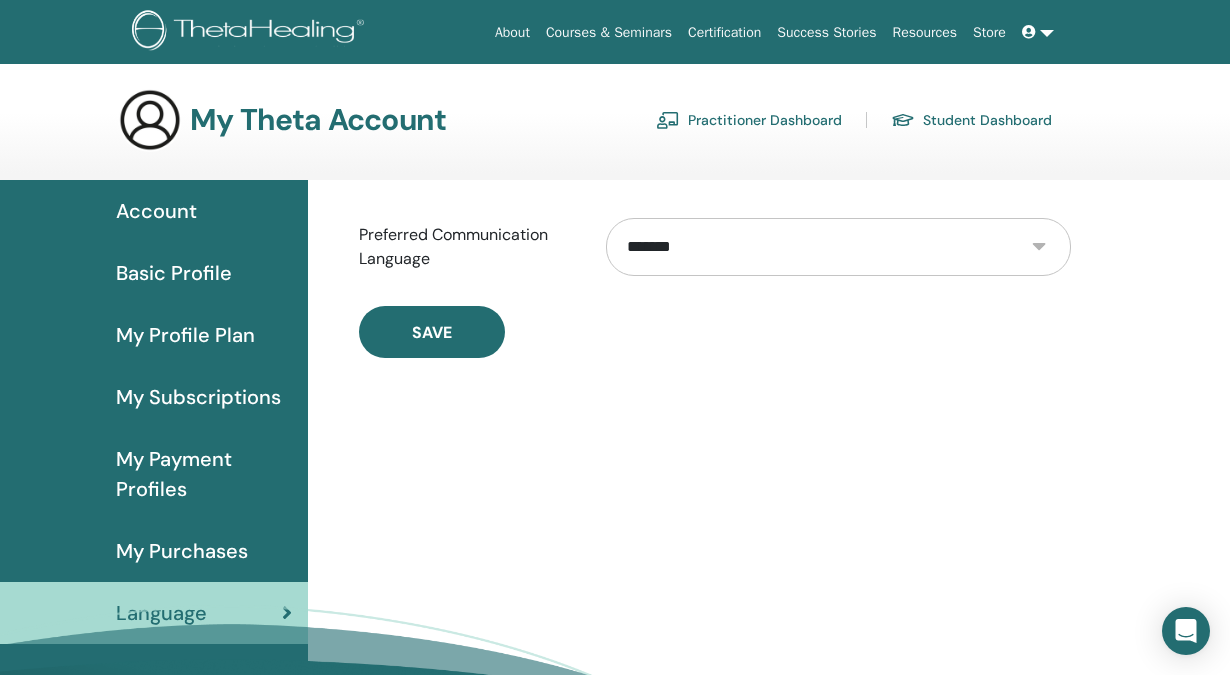 scroll, scrollTop: 0, scrollLeft: 0, axis: both 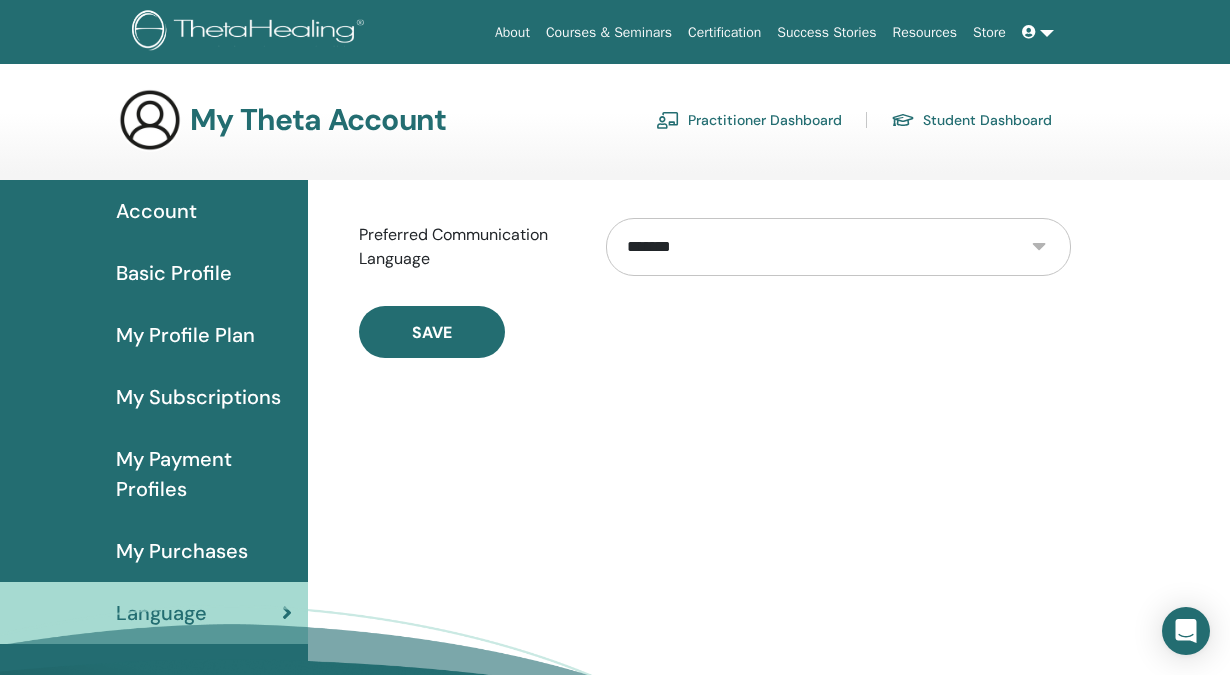 click on "Courses & Seminars" at bounding box center (609, 32) 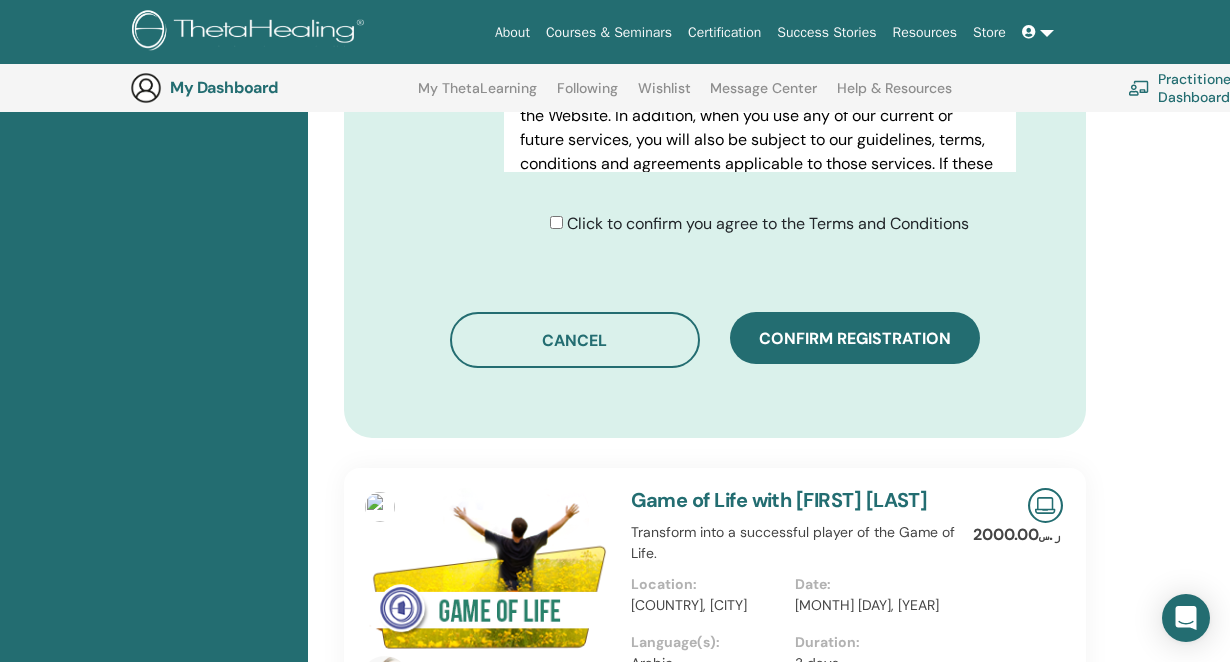 scroll, scrollTop: 1135, scrollLeft: 0, axis: vertical 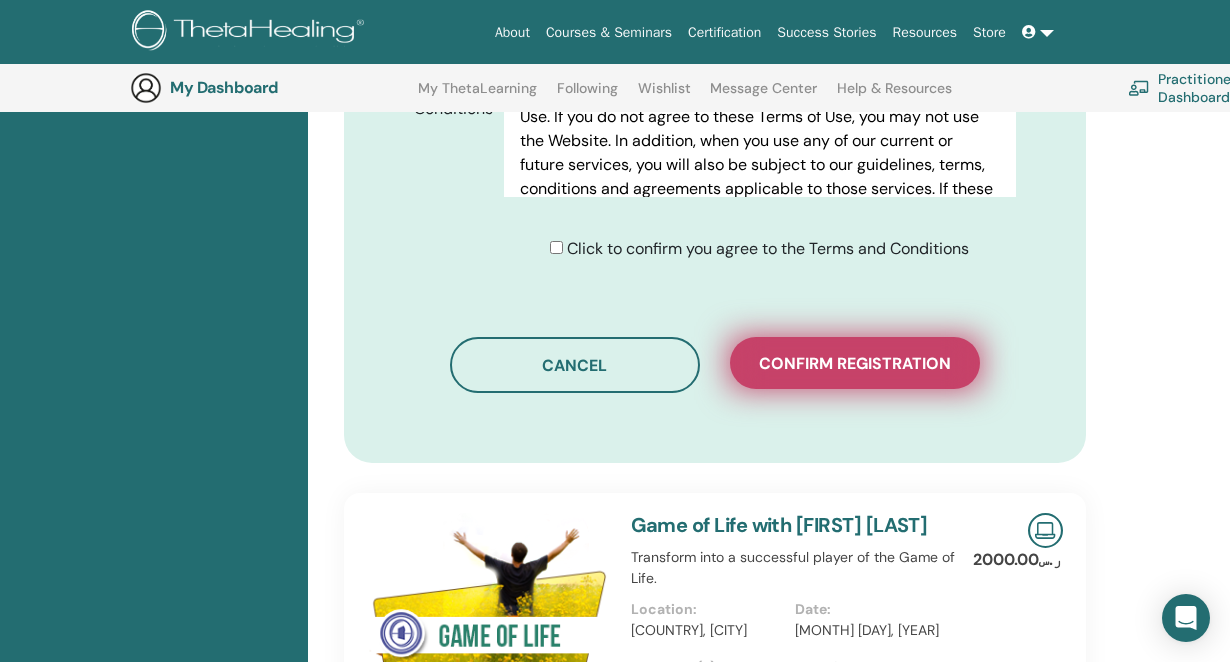 click on "Confirm registration" at bounding box center [855, 363] 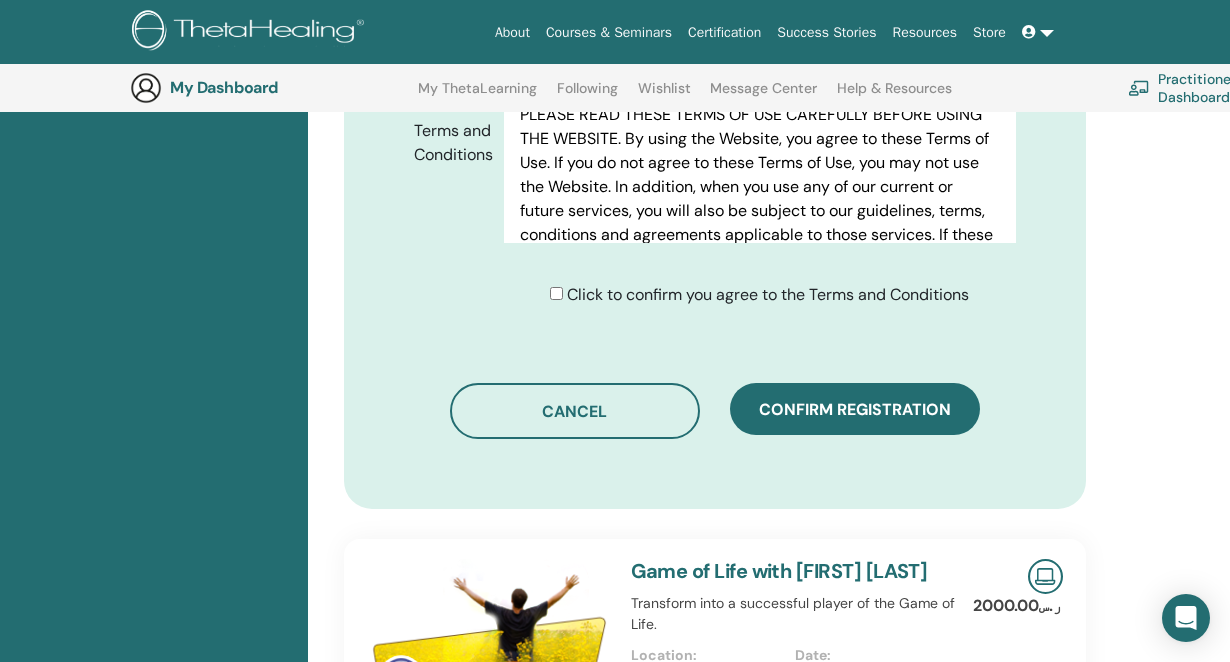 scroll, scrollTop: 1136, scrollLeft: 0, axis: vertical 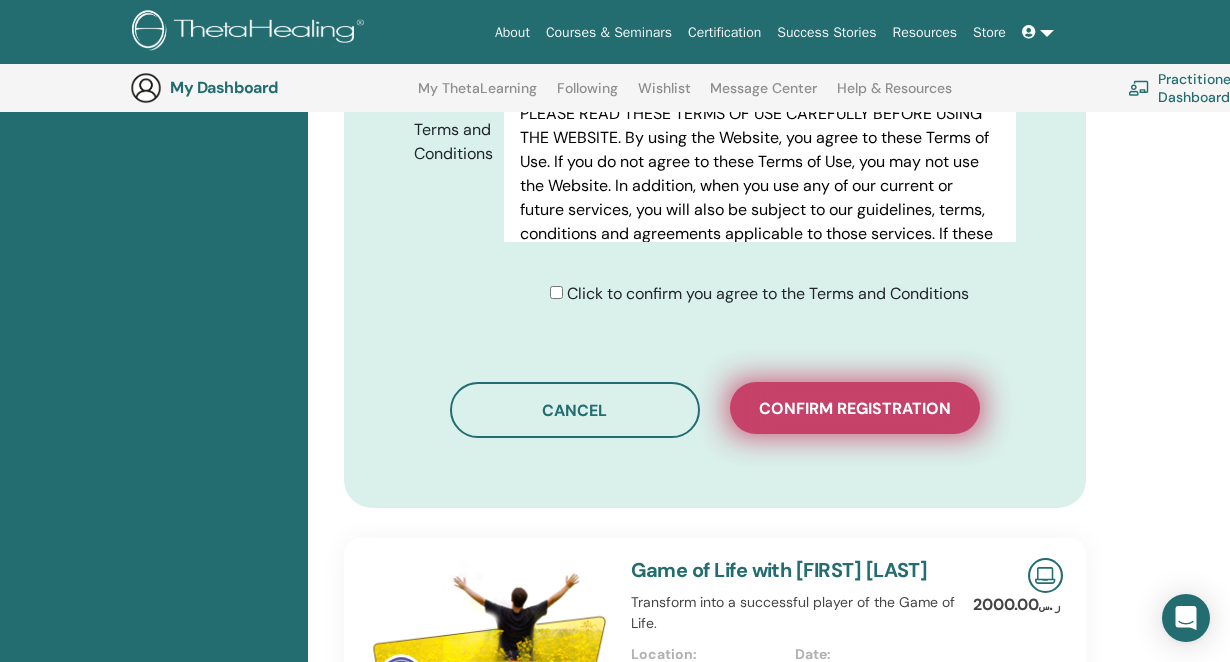 click on "Confirm registration" at bounding box center (855, 408) 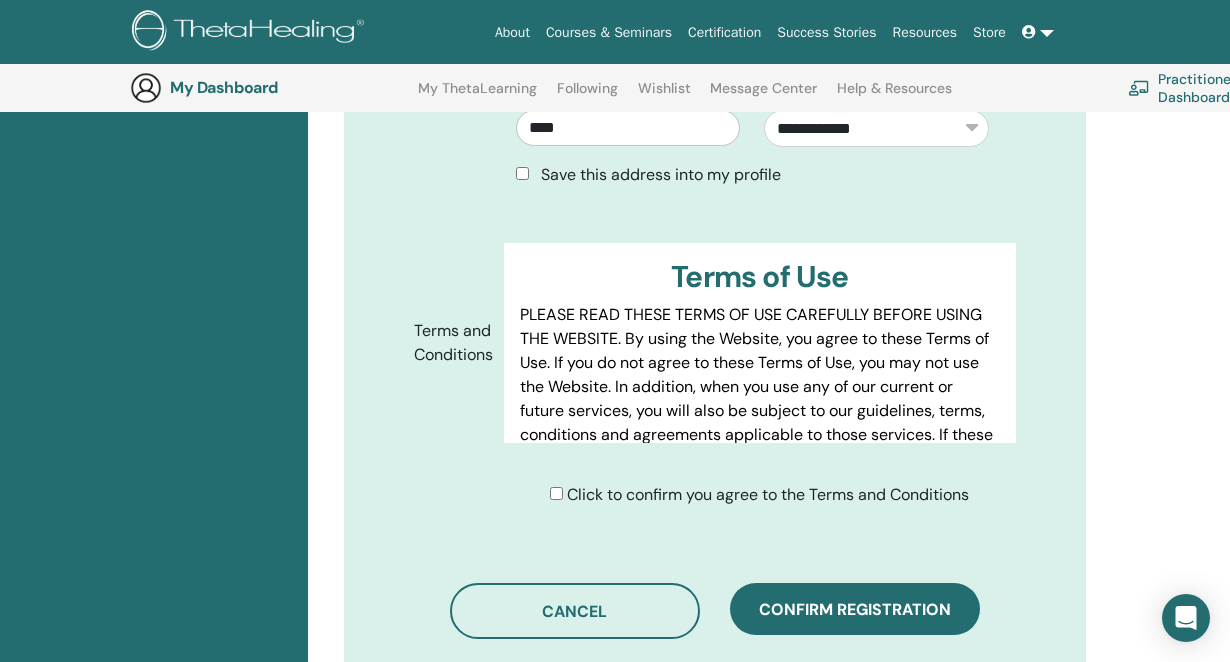 scroll, scrollTop: 933, scrollLeft: 0, axis: vertical 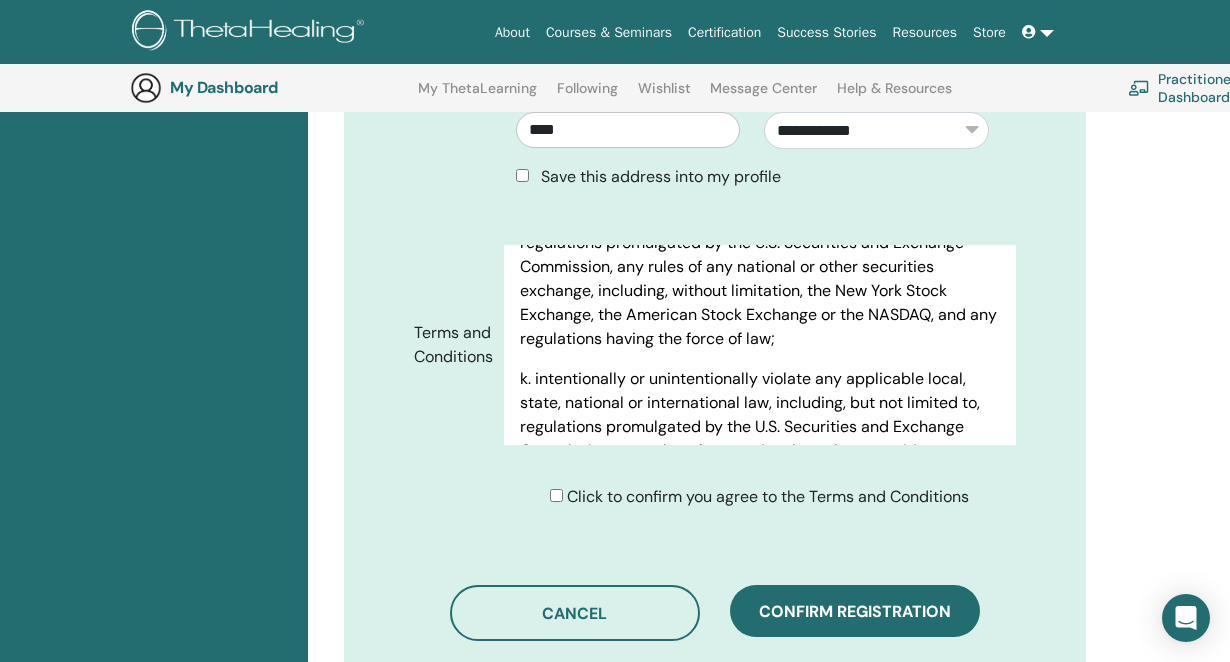 click on "Save this address into my profile" at bounding box center [752, 177] 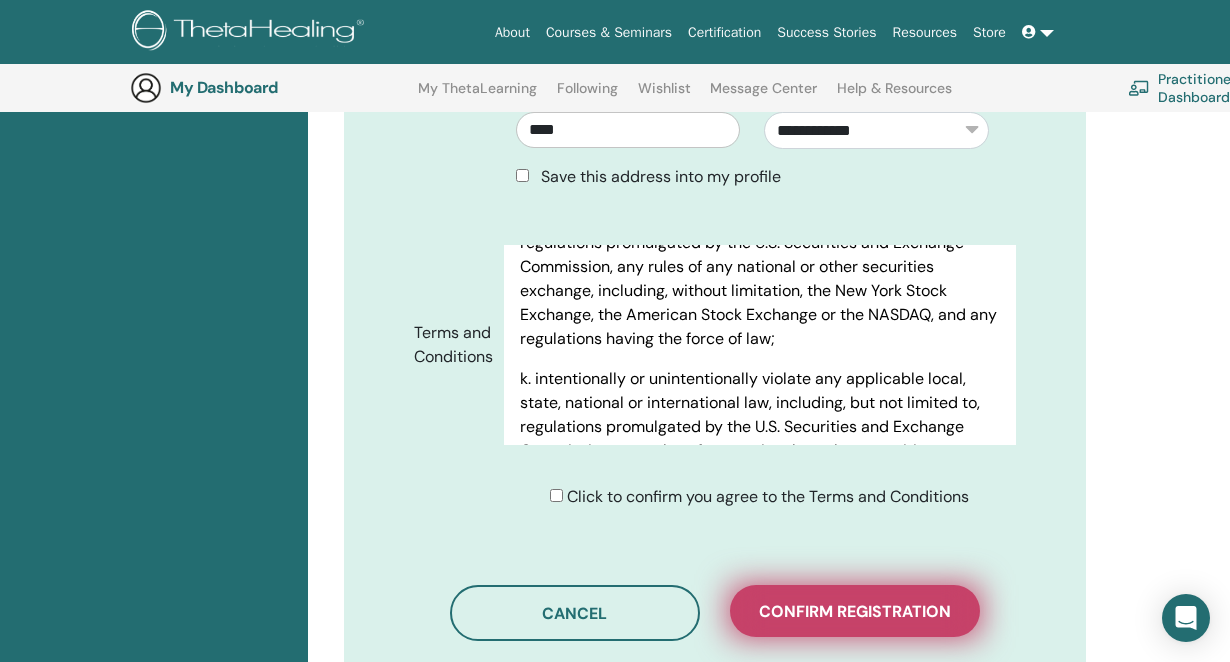 click on "Confirm registration" at bounding box center (855, 611) 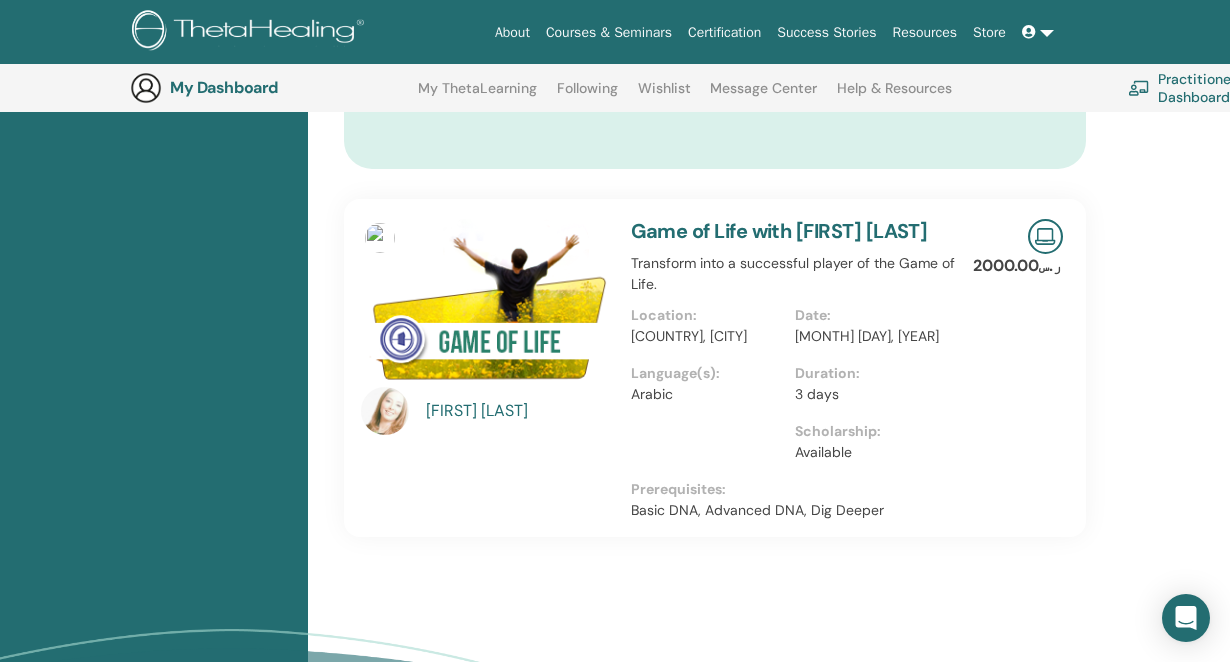 click at bounding box center (484, 305) 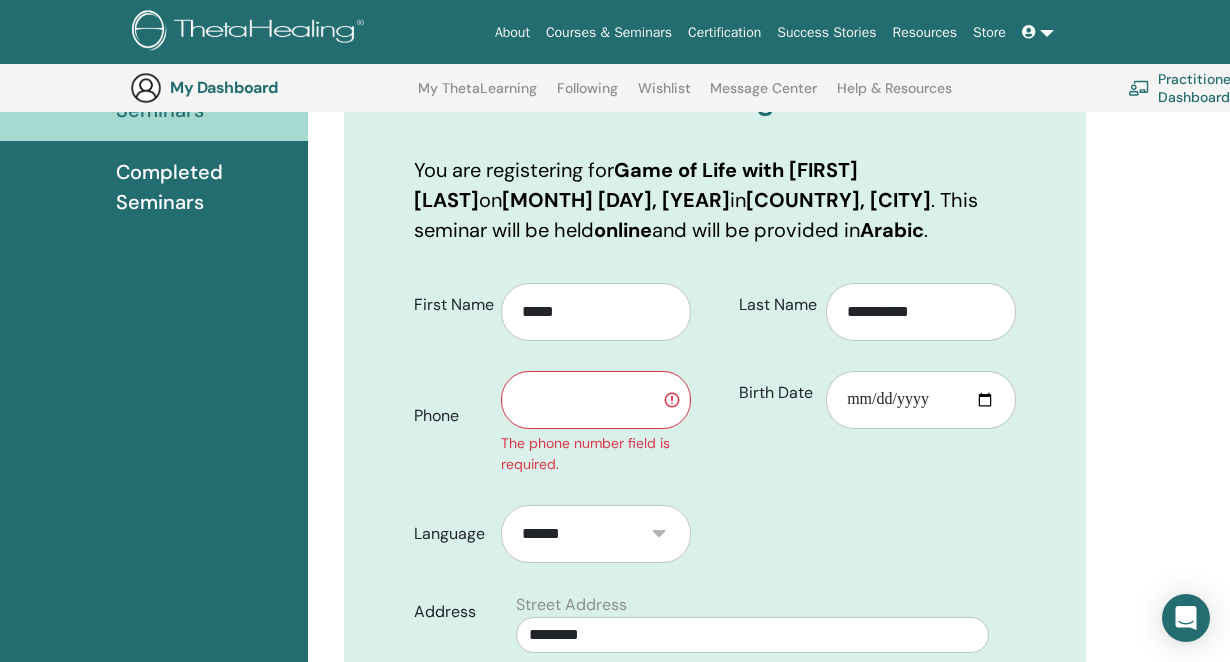 scroll, scrollTop: 277, scrollLeft: 0, axis: vertical 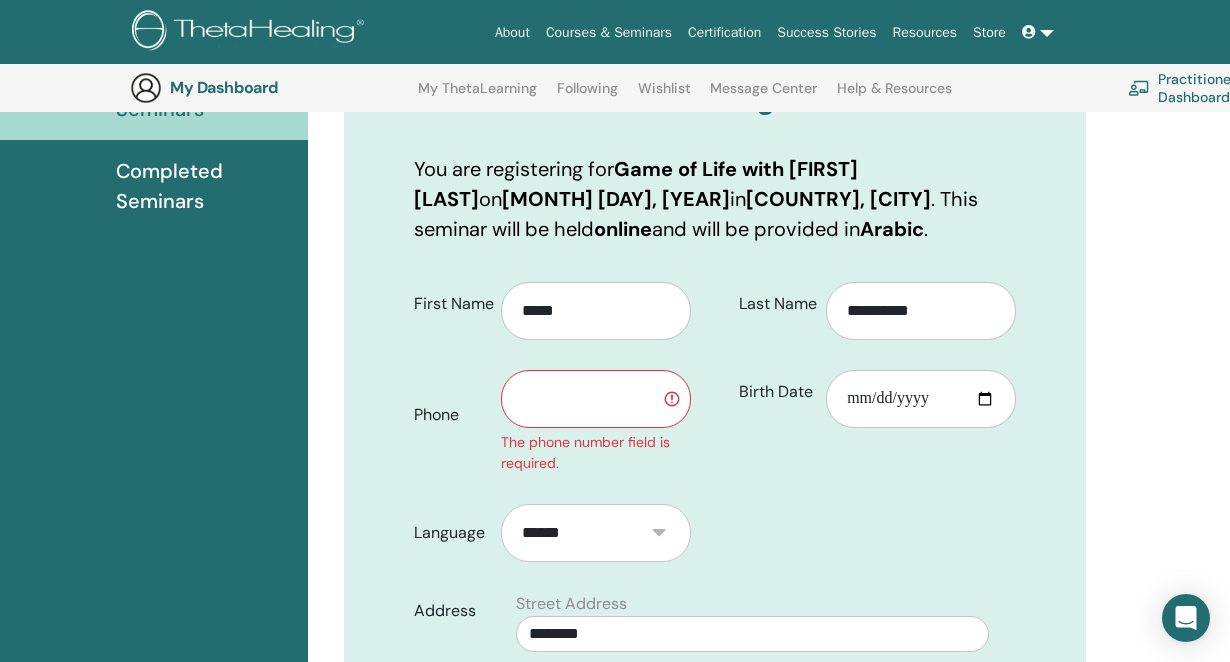 click at bounding box center [596, 399] 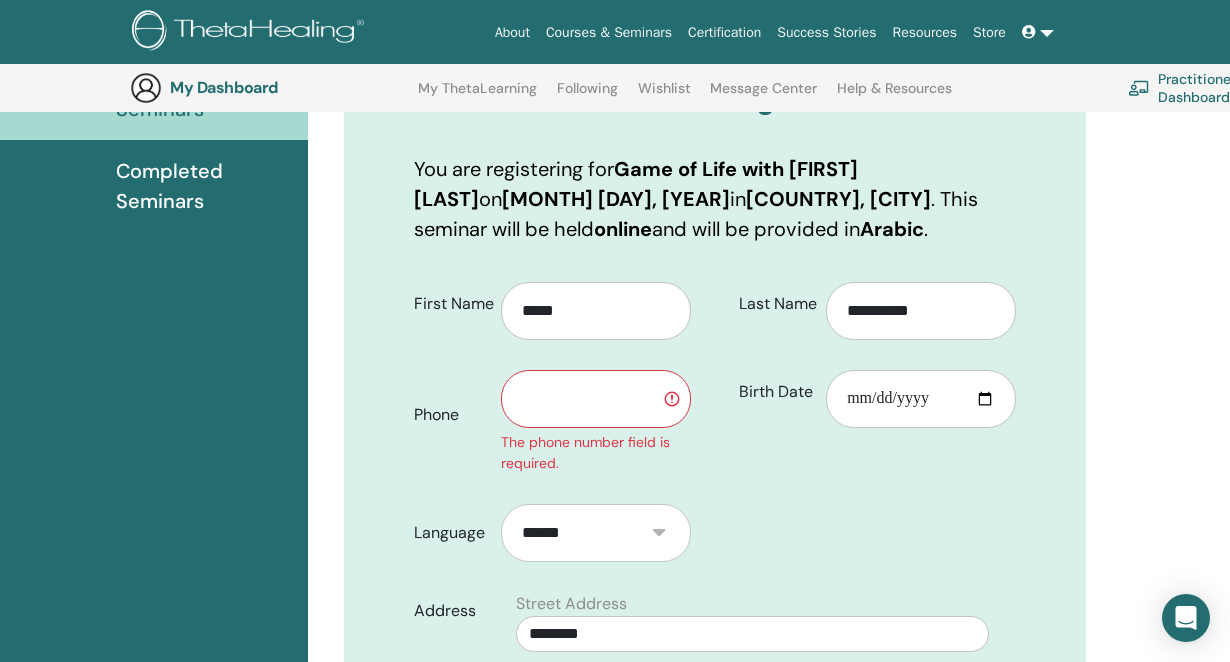 type on "**********" 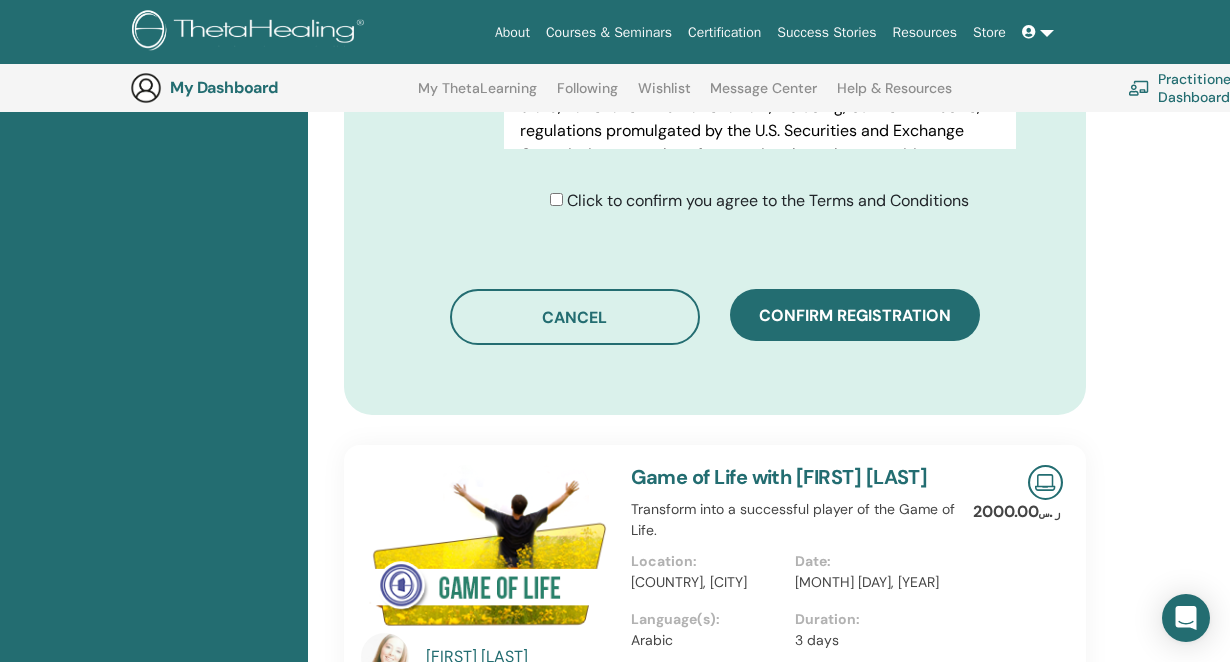 scroll, scrollTop: 1233, scrollLeft: 0, axis: vertical 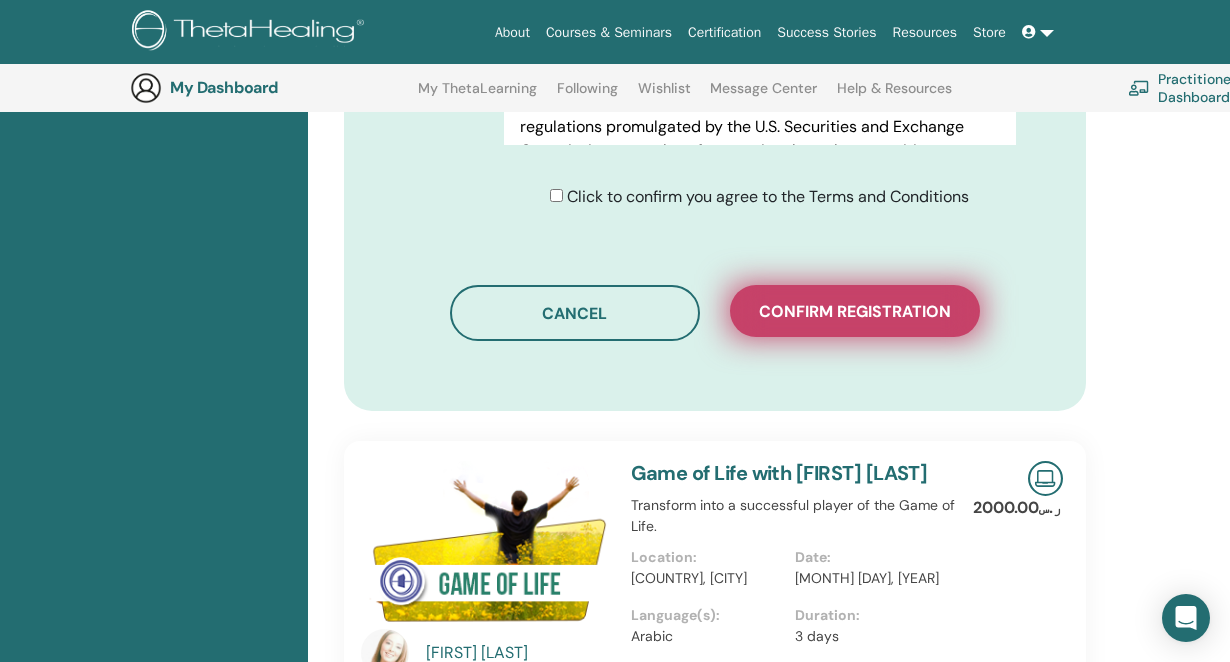 click on "Confirm registration" at bounding box center (855, 311) 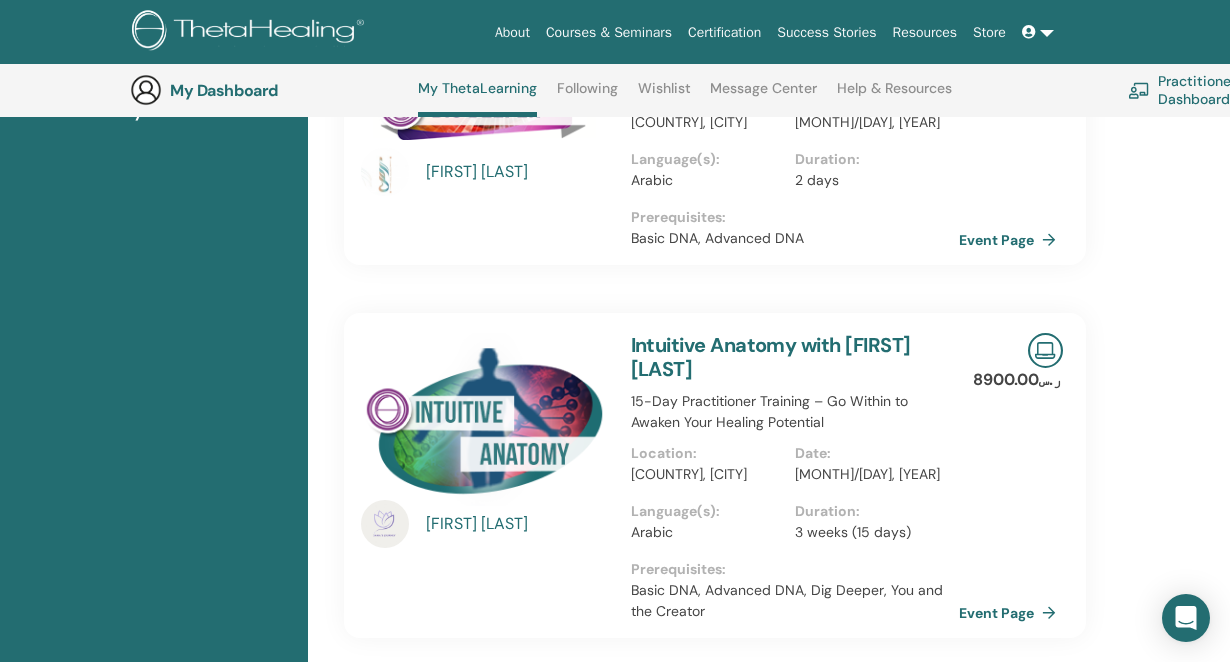 scroll, scrollTop: 435, scrollLeft: 0, axis: vertical 